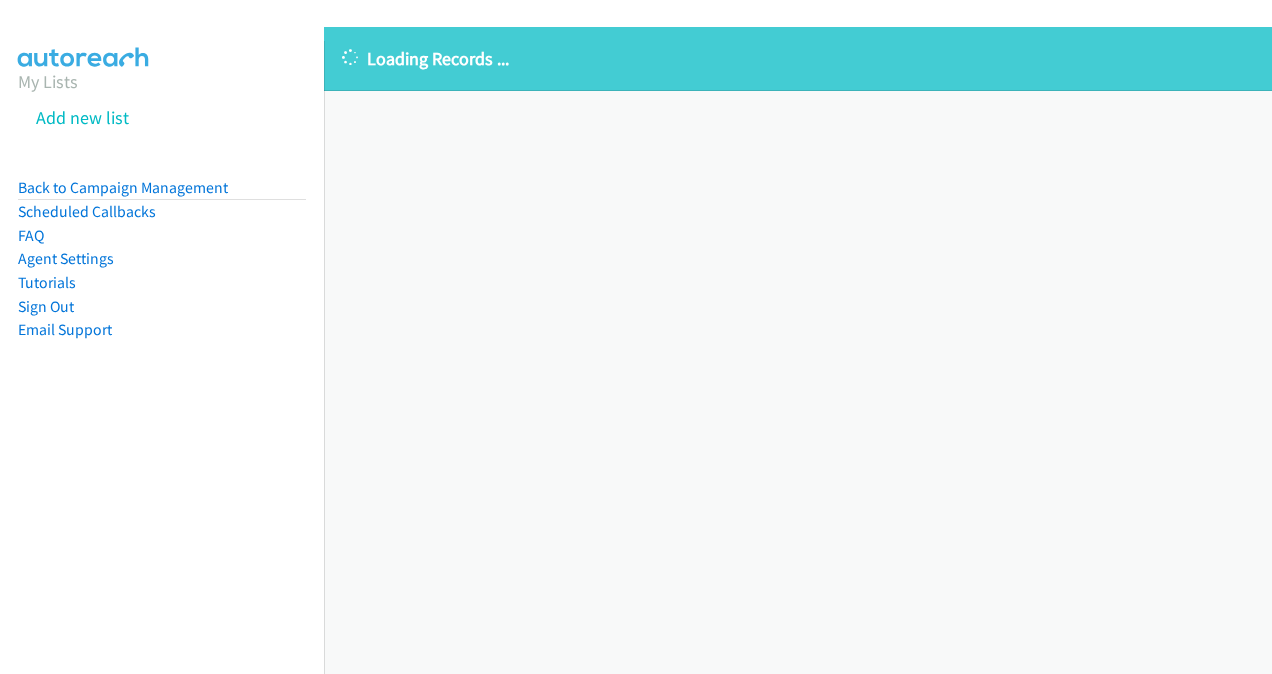scroll, scrollTop: 0, scrollLeft: 0, axis: both 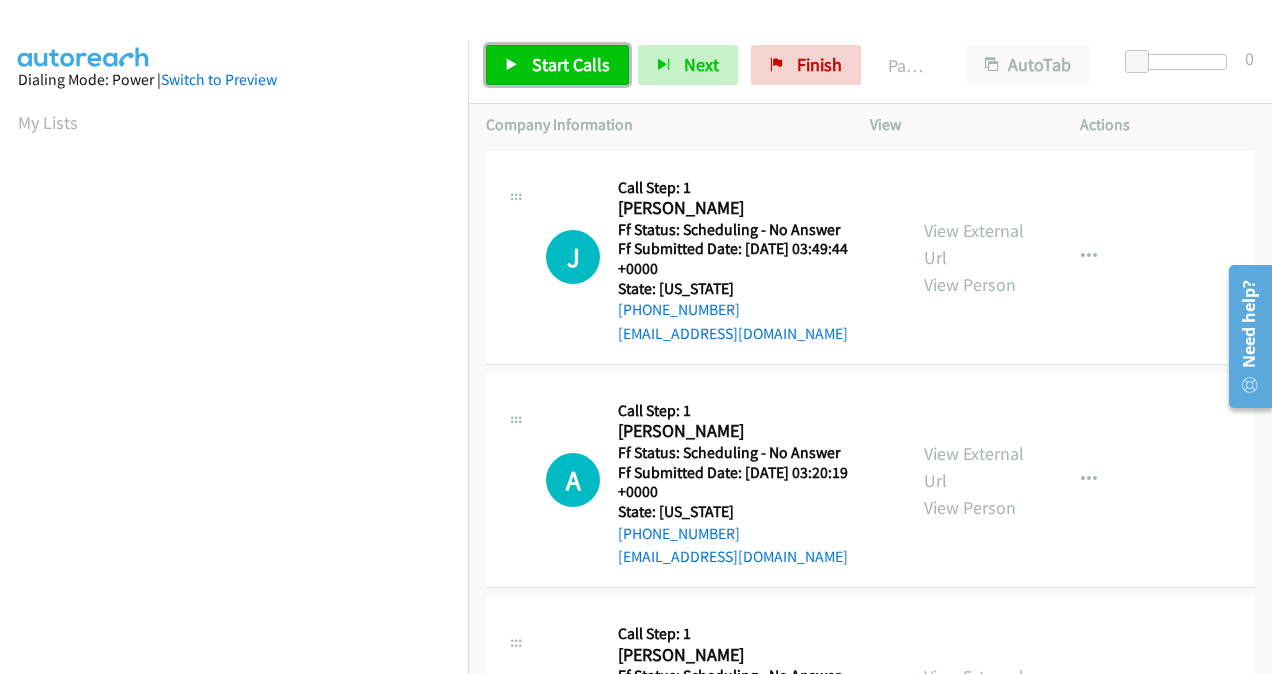 click on "Start Calls" at bounding box center [571, 64] 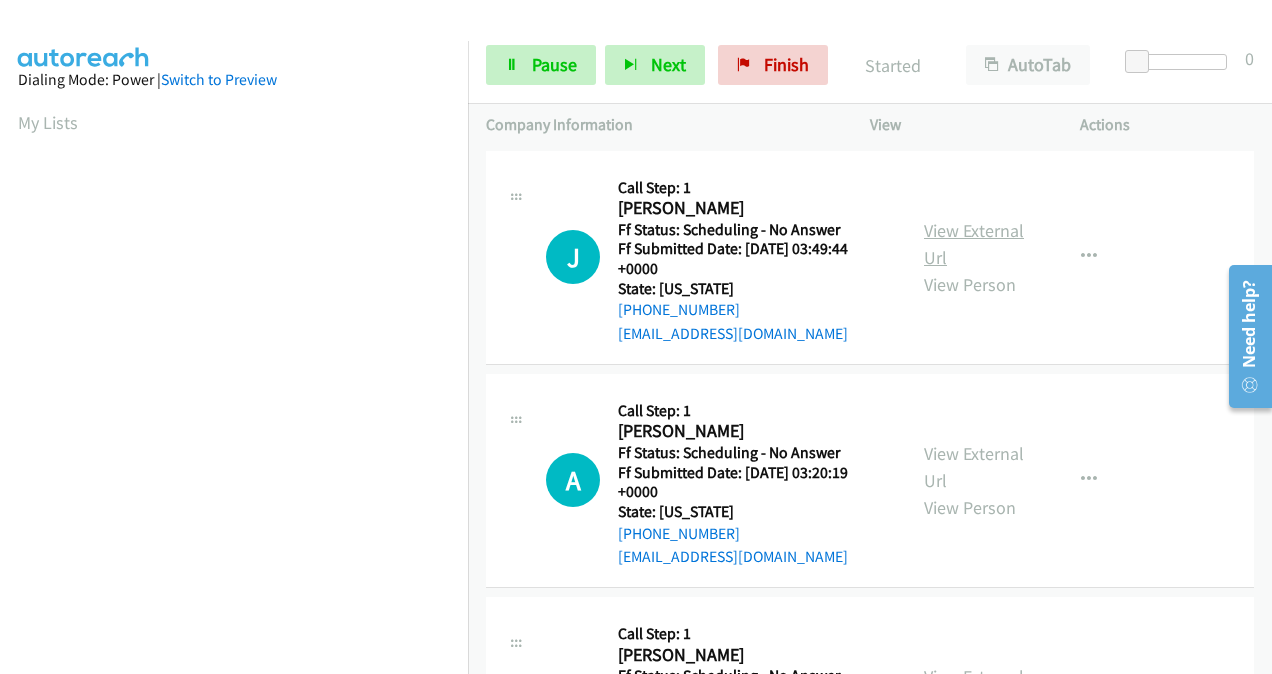 click on "View External Url" at bounding box center (974, 244) 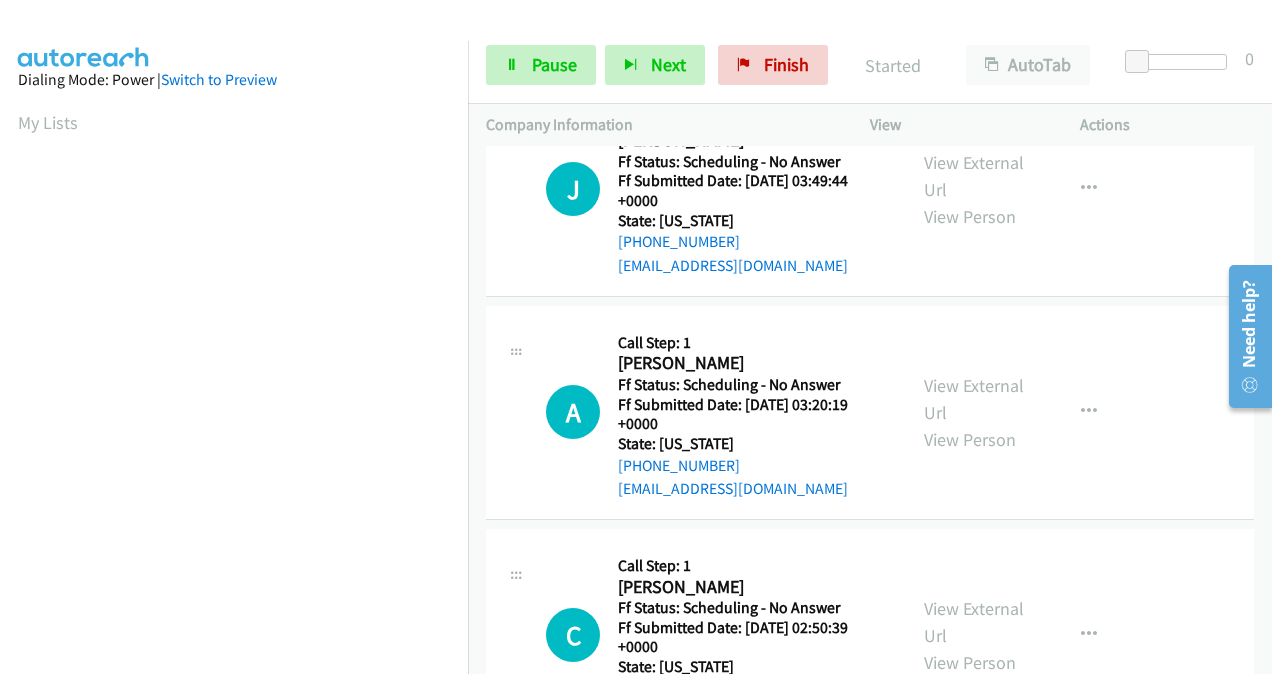 scroll, scrollTop: 100, scrollLeft: 0, axis: vertical 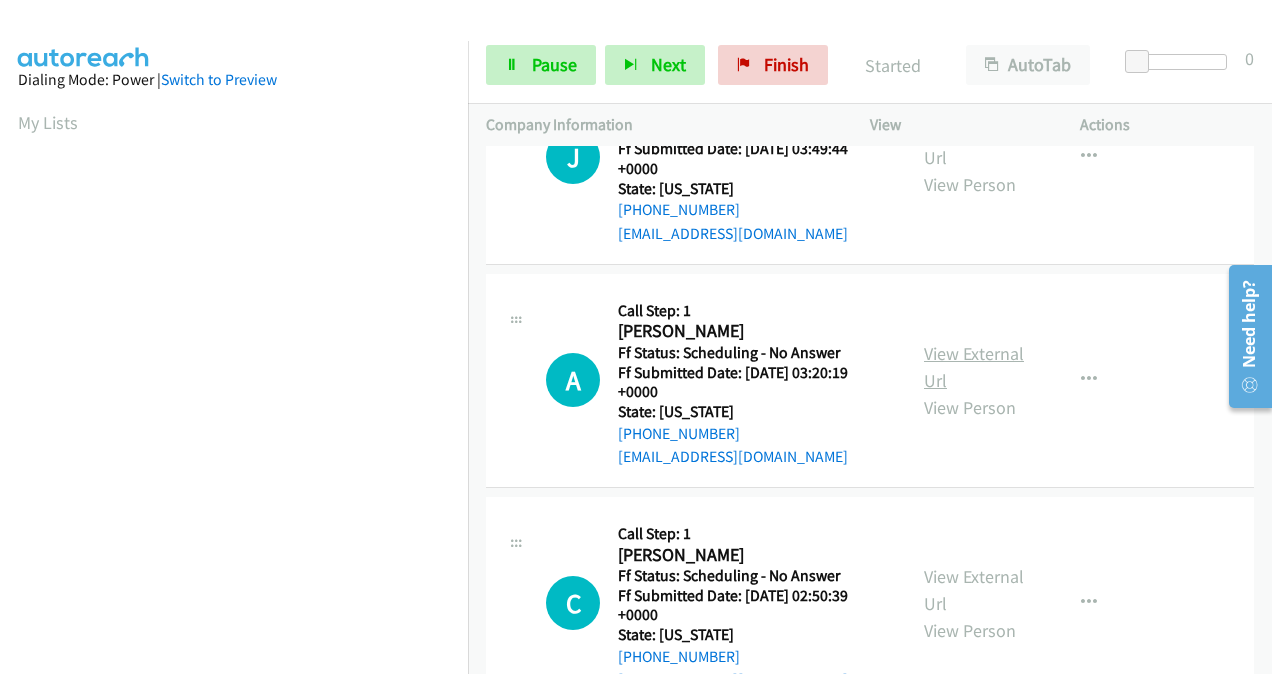 click on "View External Url" at bounding box center [974, 367] 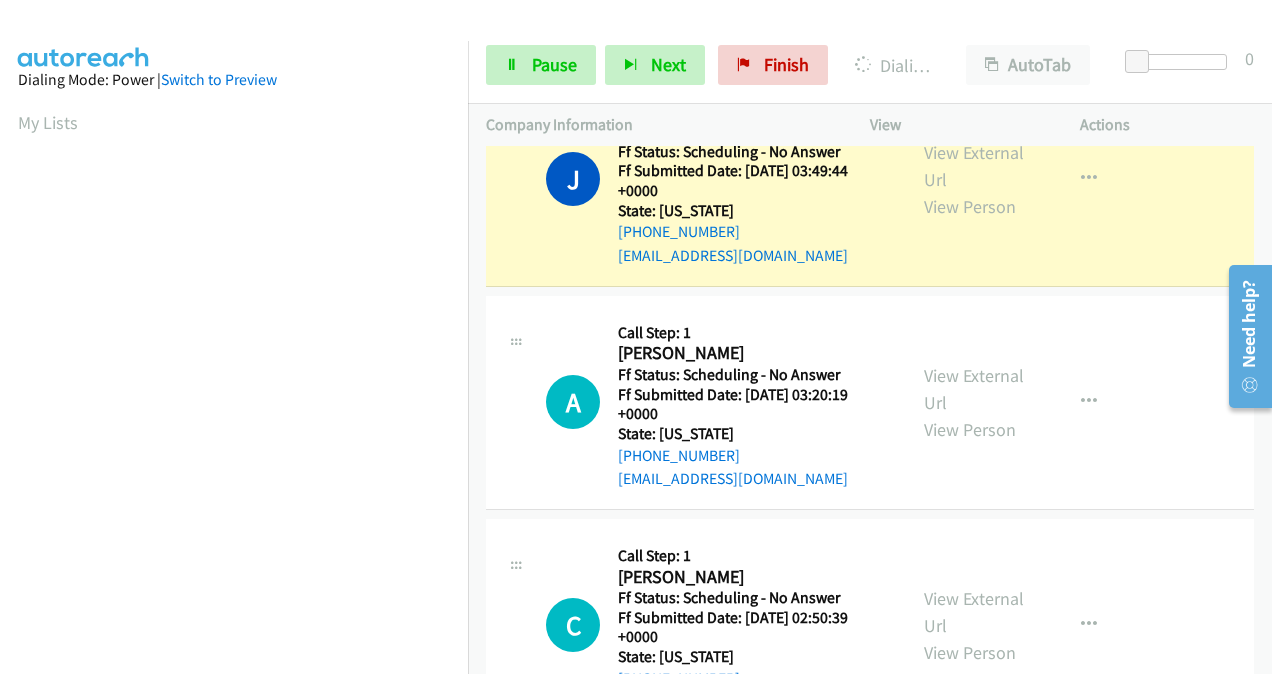 scroll, scrollTop: 200, scrollLeft: 0, axis: vertical 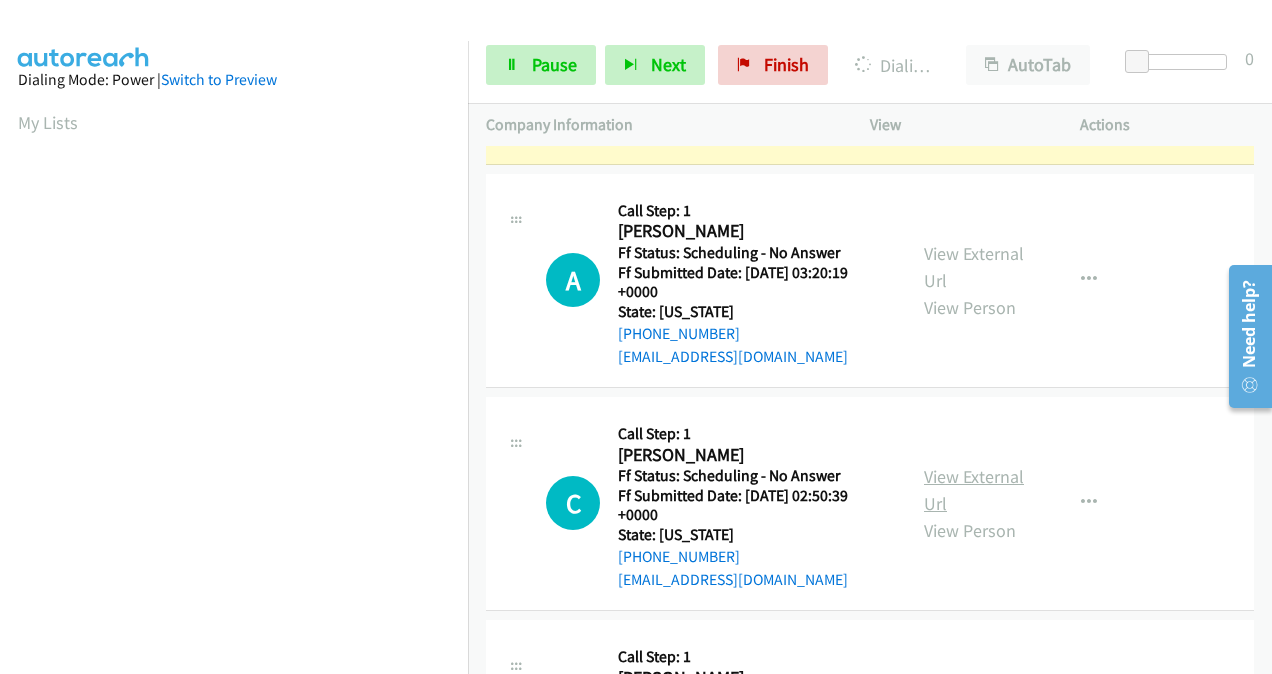 click on "View External Url" at bounding box center (974, 490) 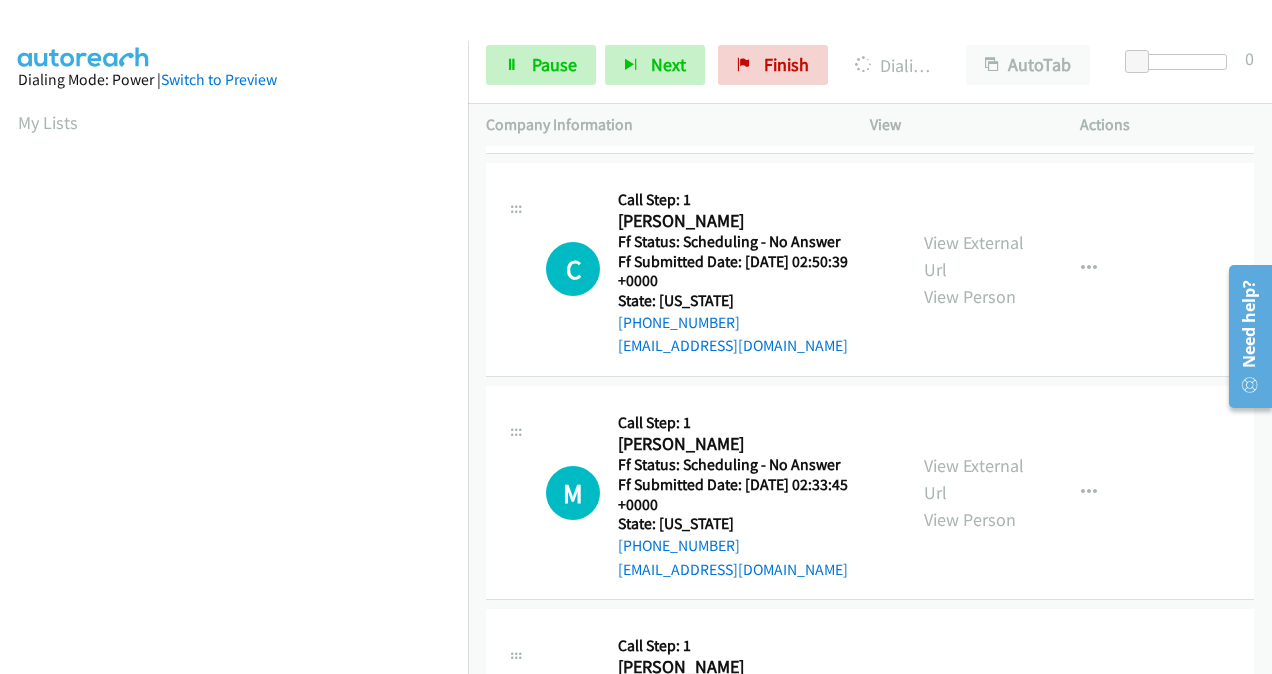 scroll, scrollTop: 500, scrollLeft: 0, axis: vertical 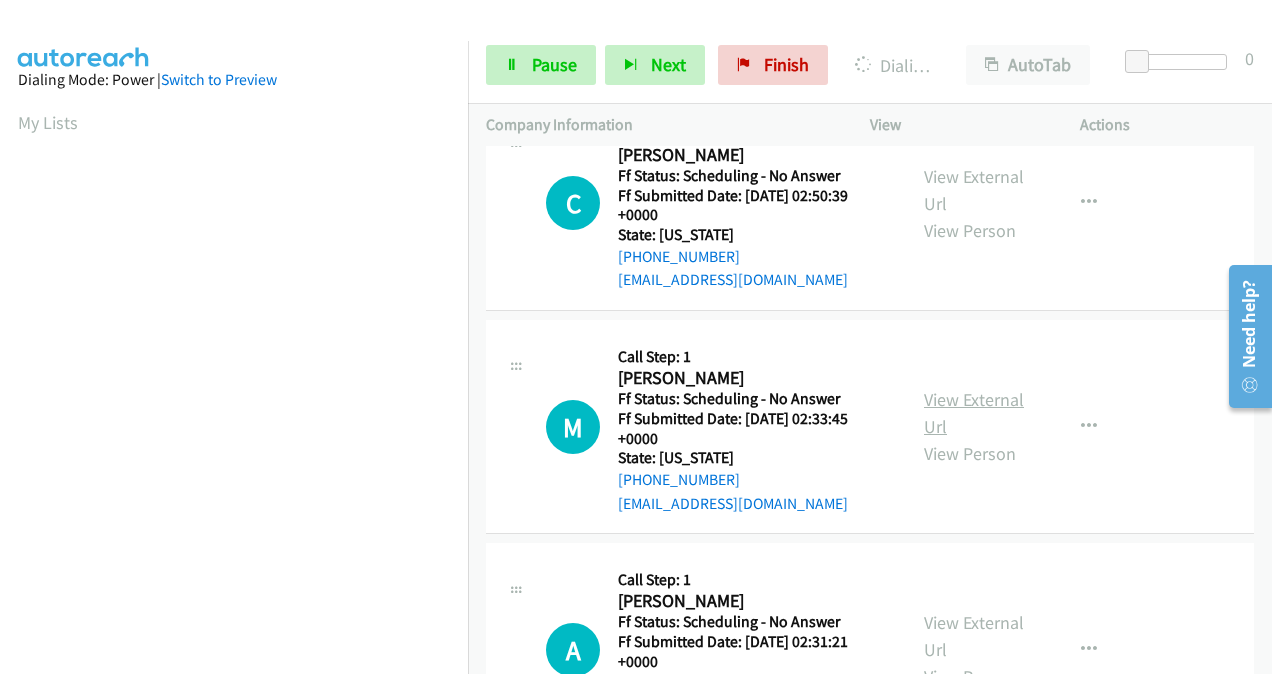click on "View External Url" at bounding box center [974, 413] 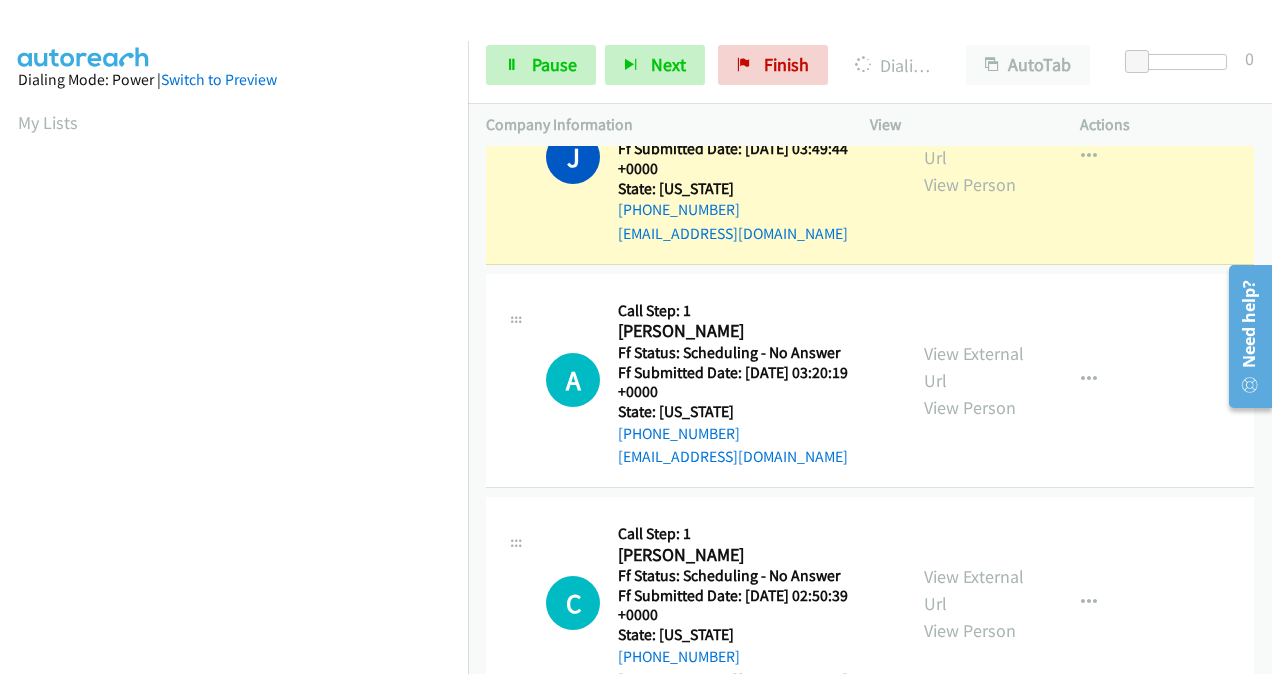 scroll, scrollTop: 0, scrollLeft: 0, axis: both 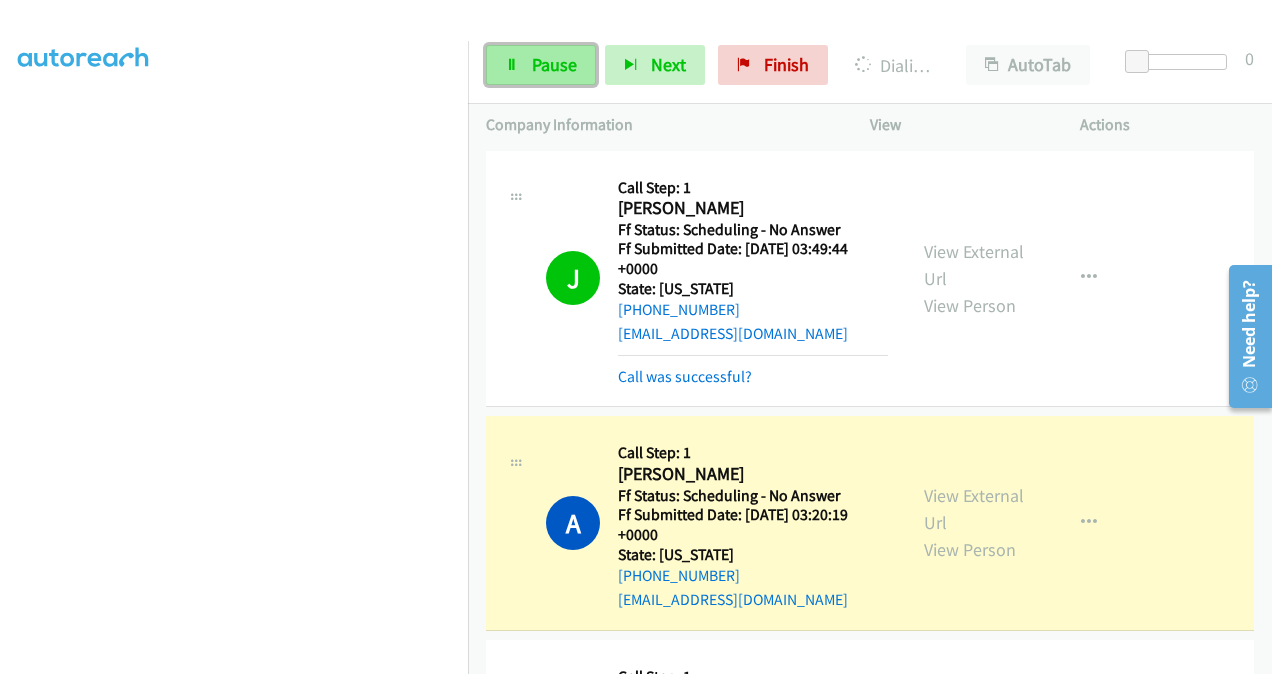 click on "Pause" at bounding box center (554, 64) 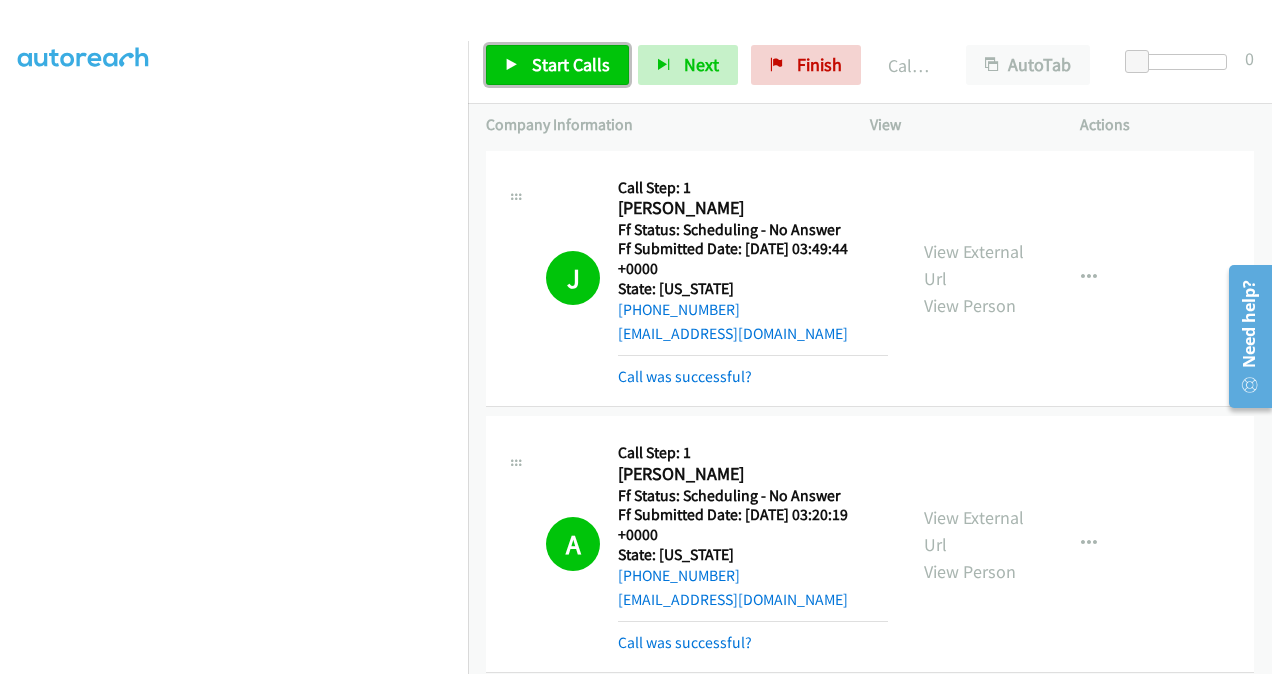 click on "Start Calls" at bounding box center [571, 64] 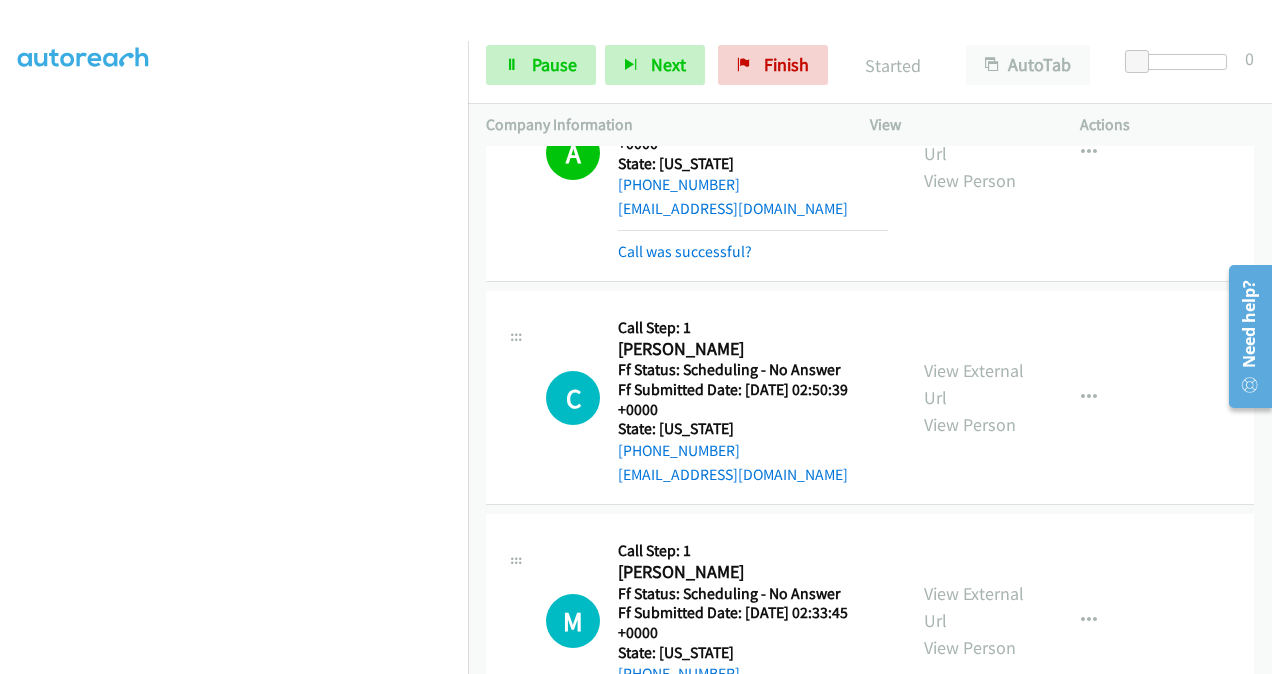 scroll, scrollTop: 600, scrollLeft: 0, axis: vertical 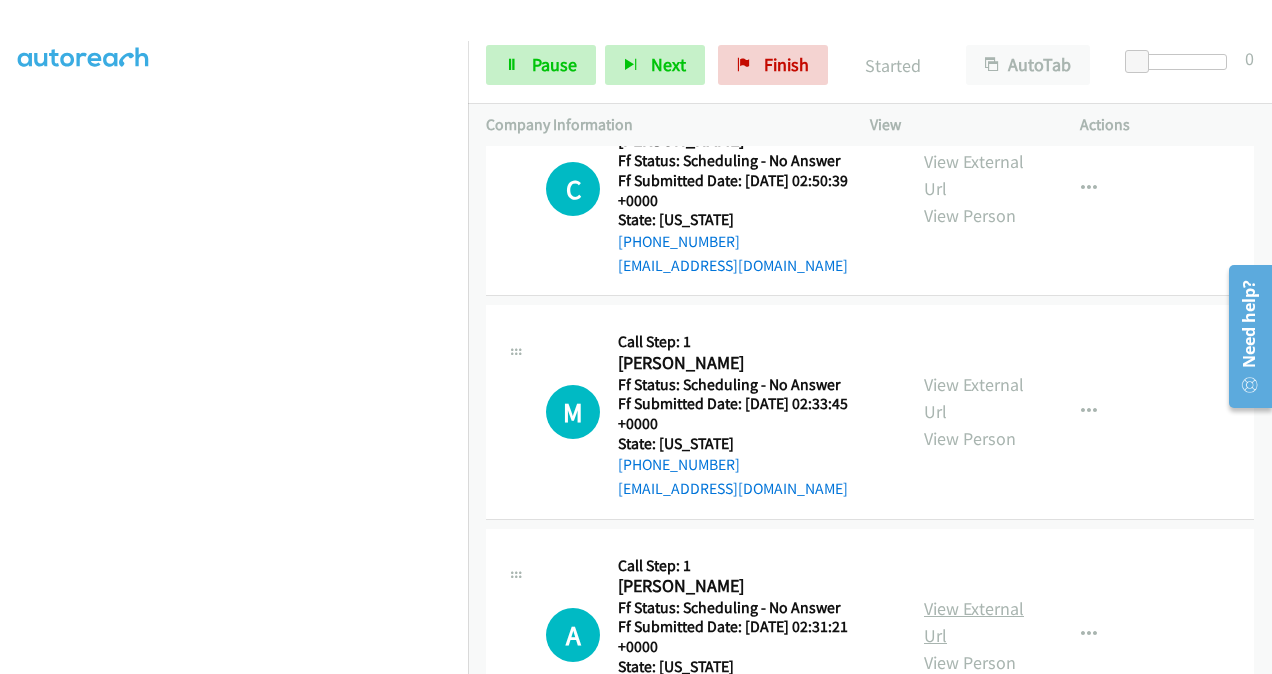 click on "View External Url" at bounding box center [974, 622] 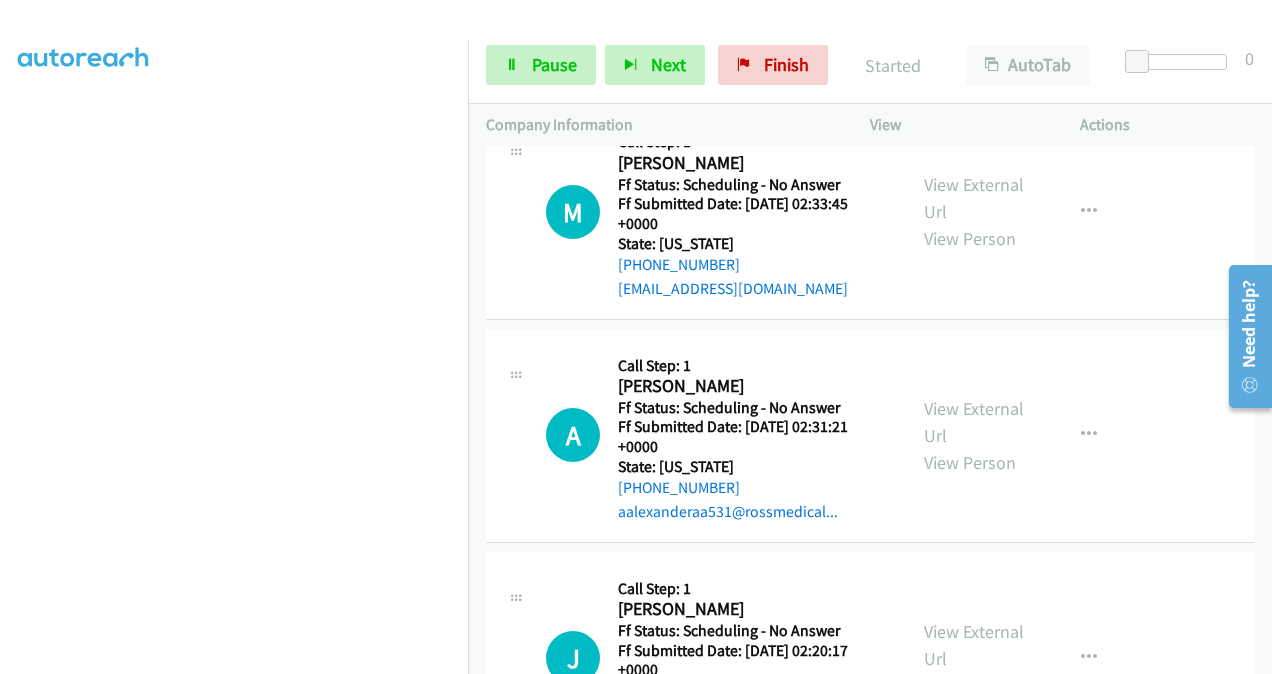 scroll, scrollTop: 900, scrollLeft: 0, axis: vertical 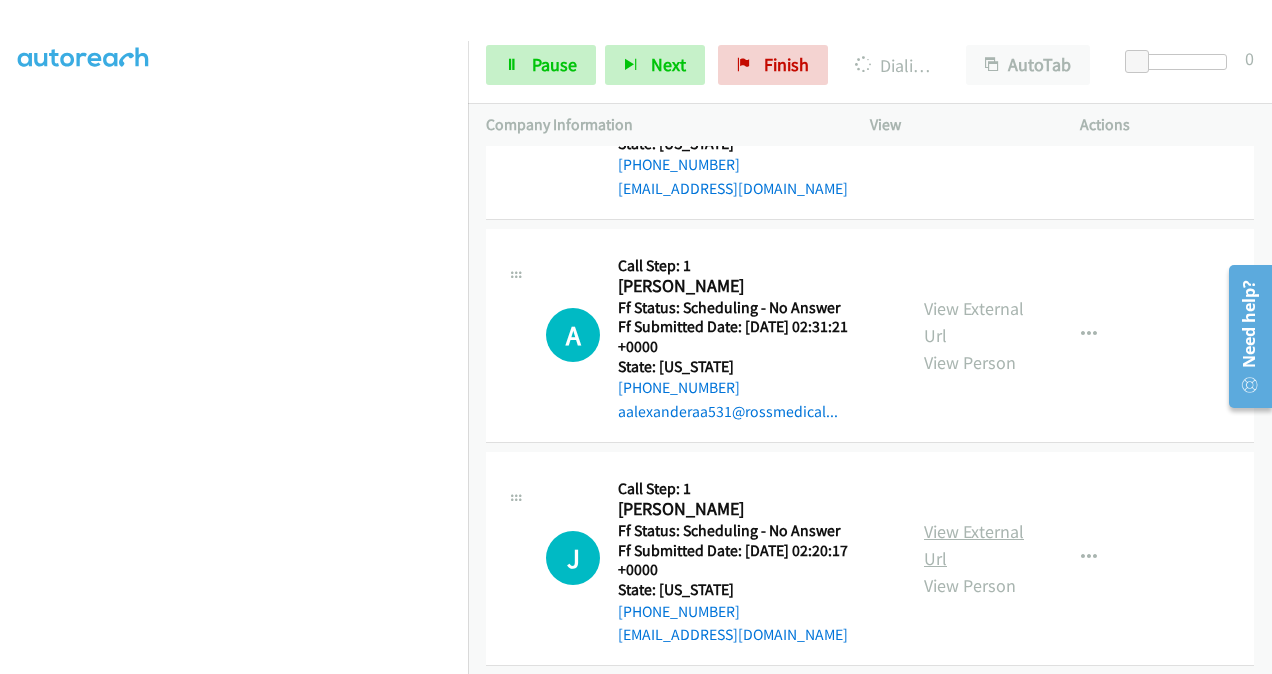 click on "View External Url" at bounding box center [974, 545] 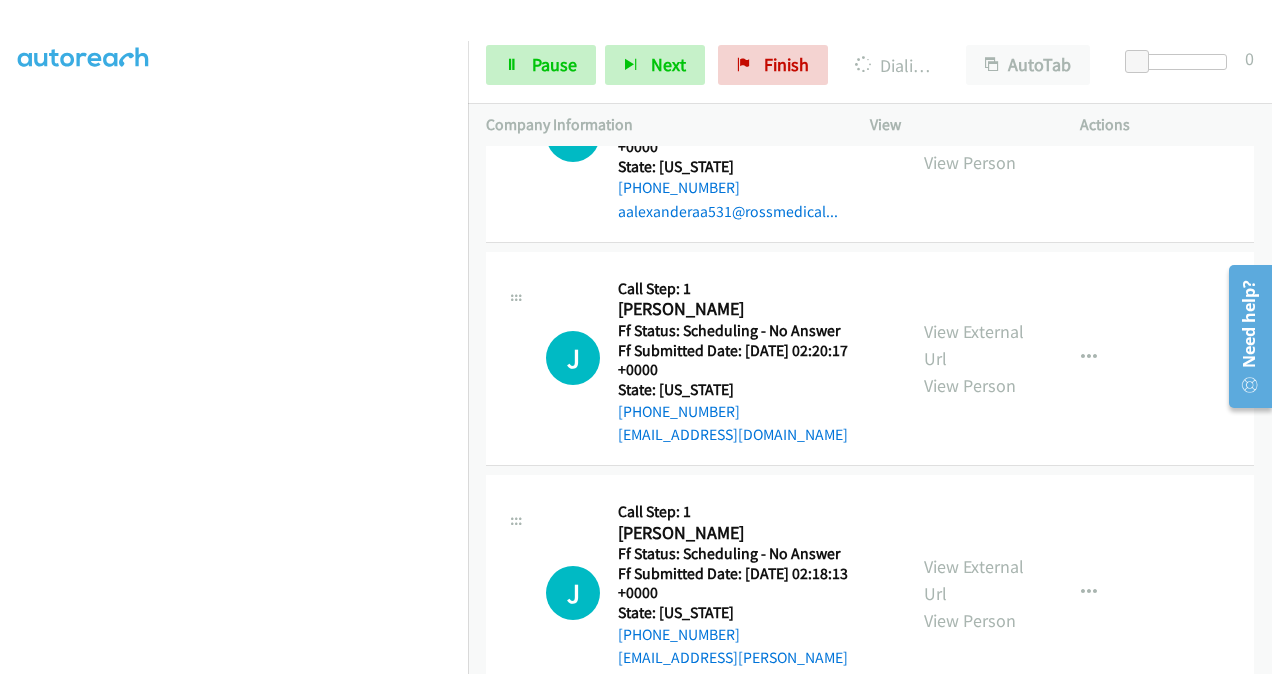 scroll, scrollTop: 1200, scrollLeft: 0, axis: vertical 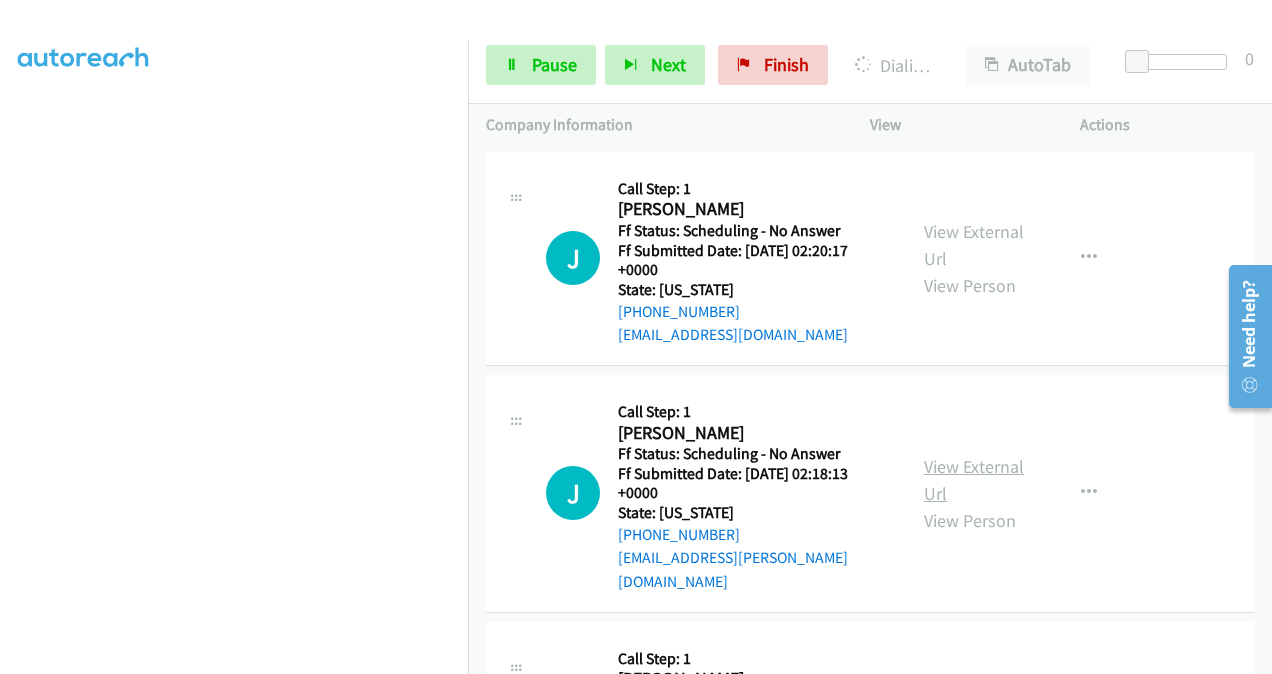 click on "View External Url" at bounding box center [974, 480] 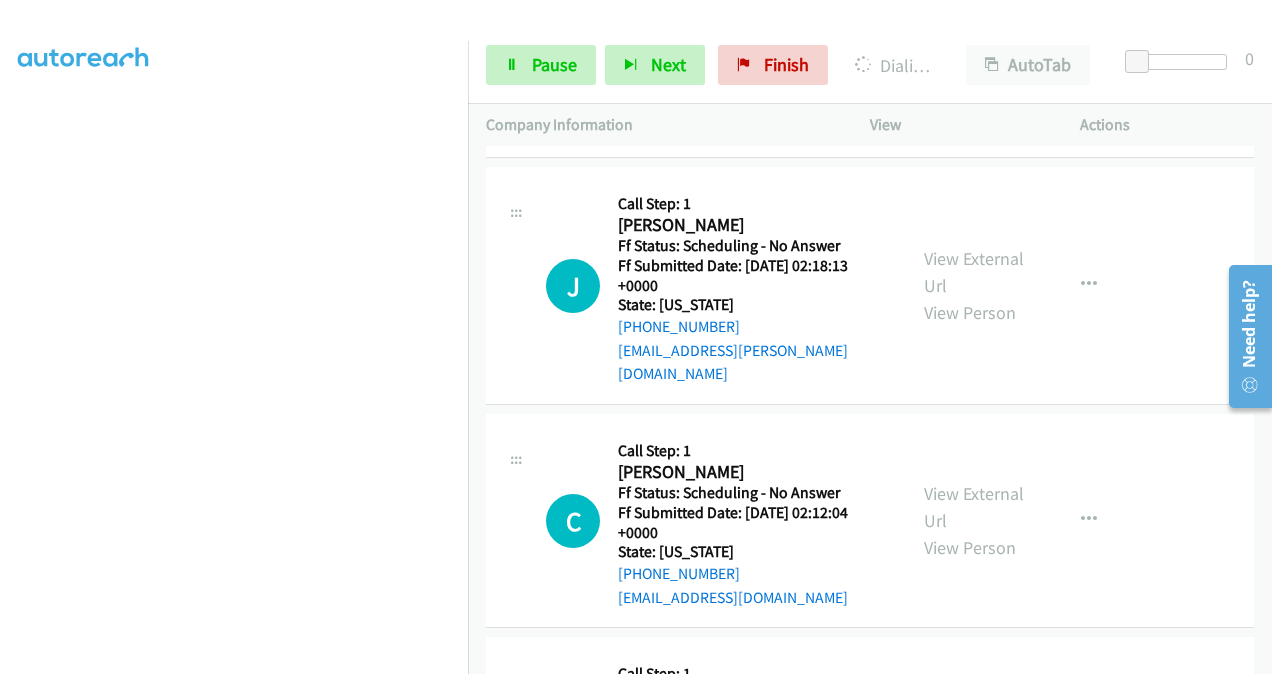 scroll, scrollTop: 1500, scrollLeft: 0, axis: vertical 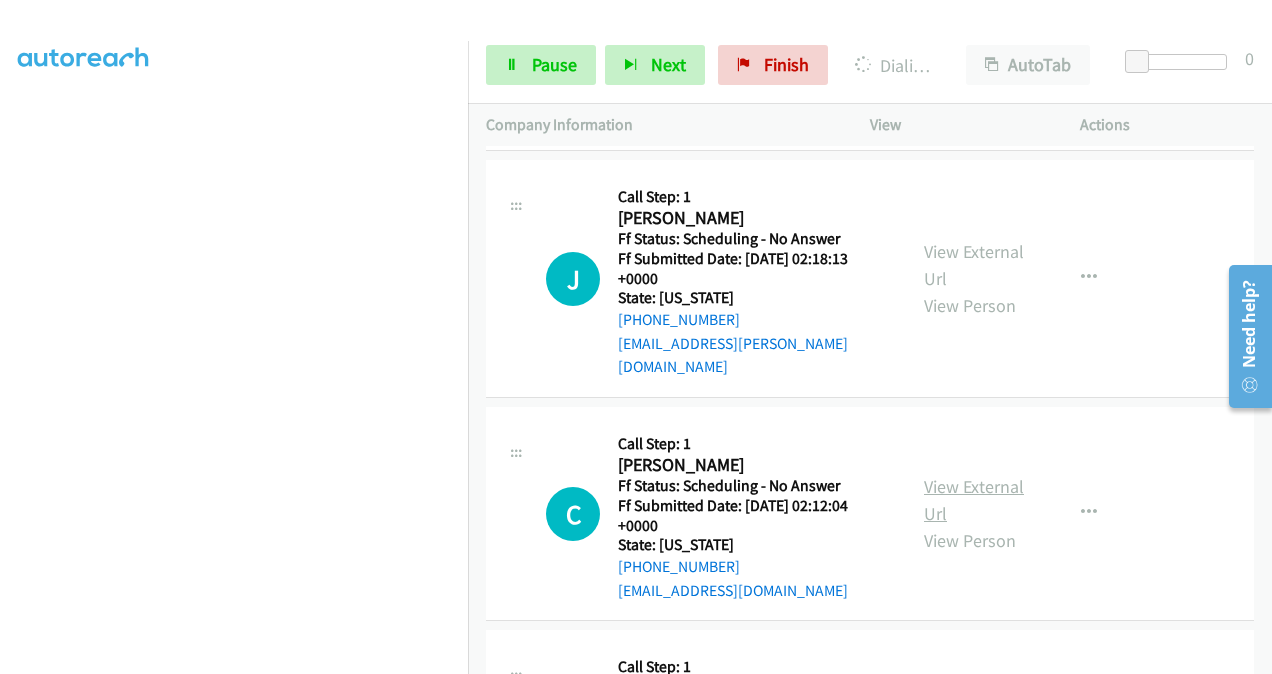 click on "View External Url" at bounding box center (974, 500) 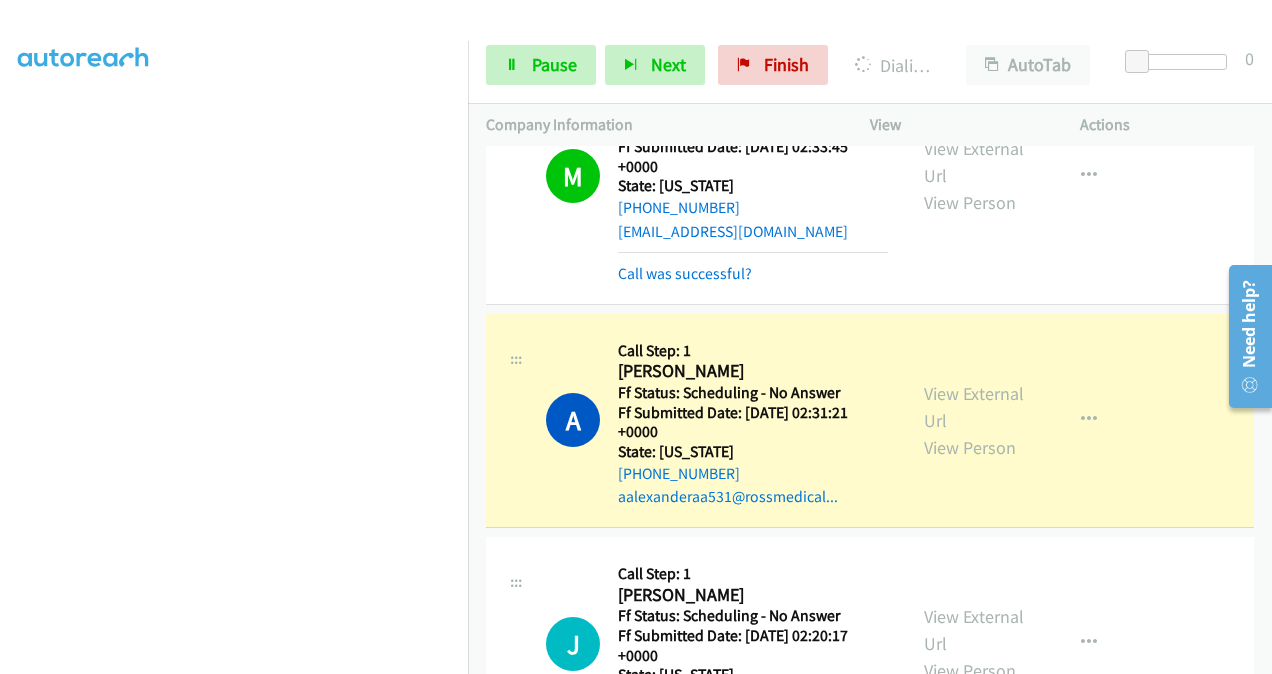 scroll, scrollTop: 1000, scrollLeft: 0, axis: vertical 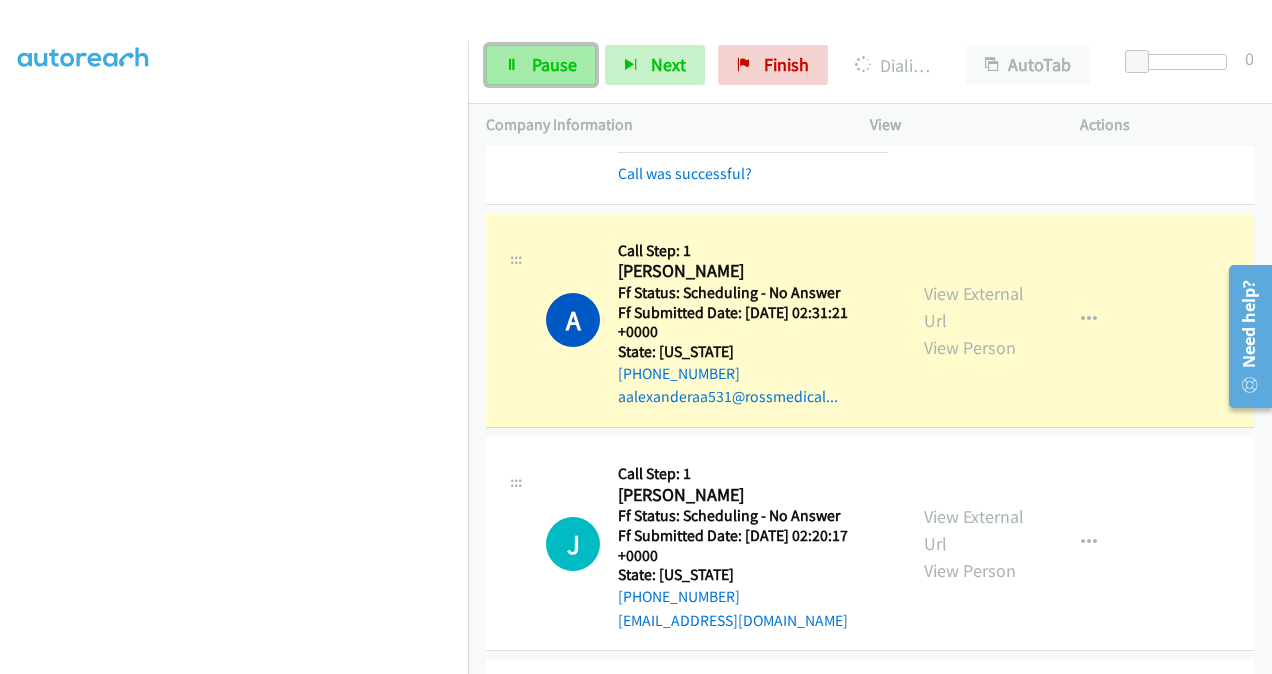 click on "Pause" at bounding box center [554, 64] 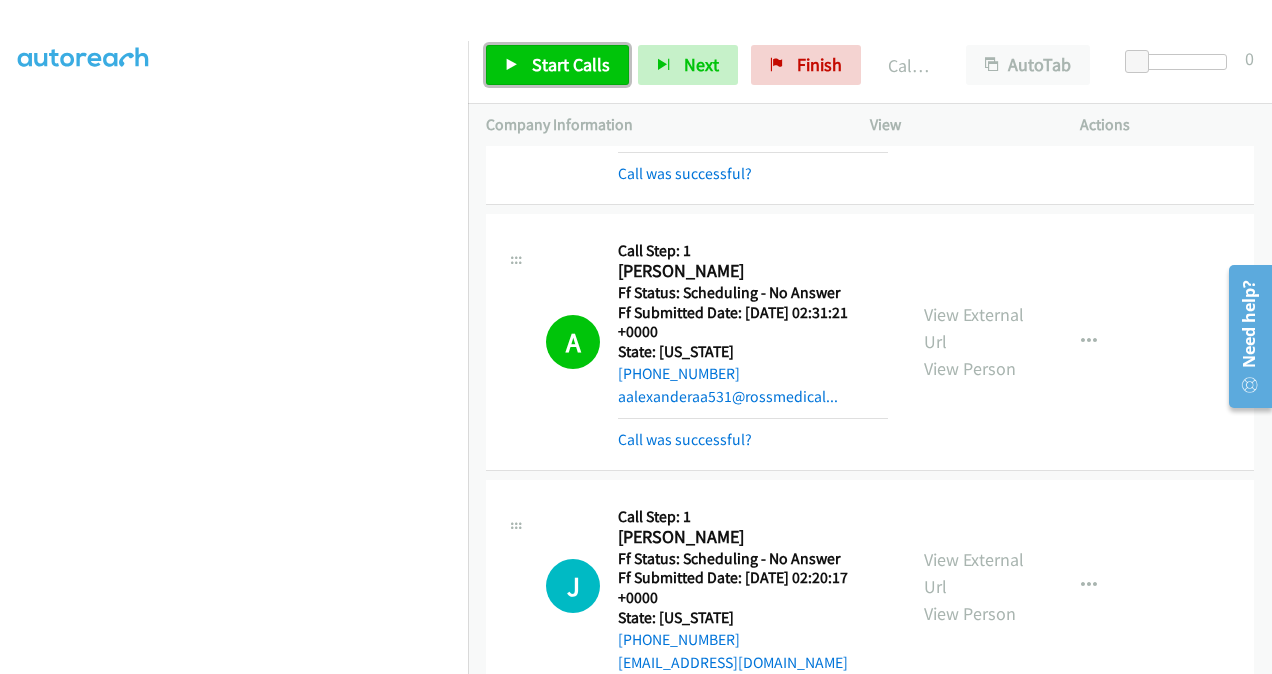 click on "Start Calls" at bounding box center [571, 64] 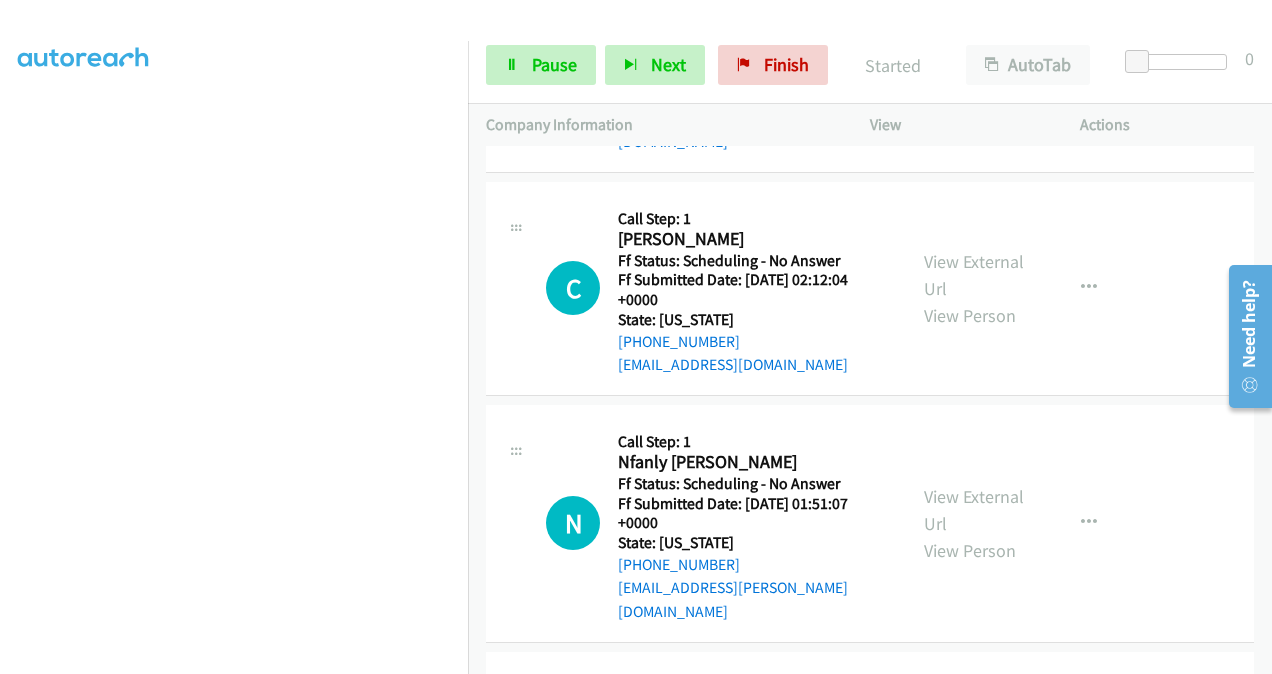 scroll, scrollTop: 1800, scrollLeft: 0, axis: vertical 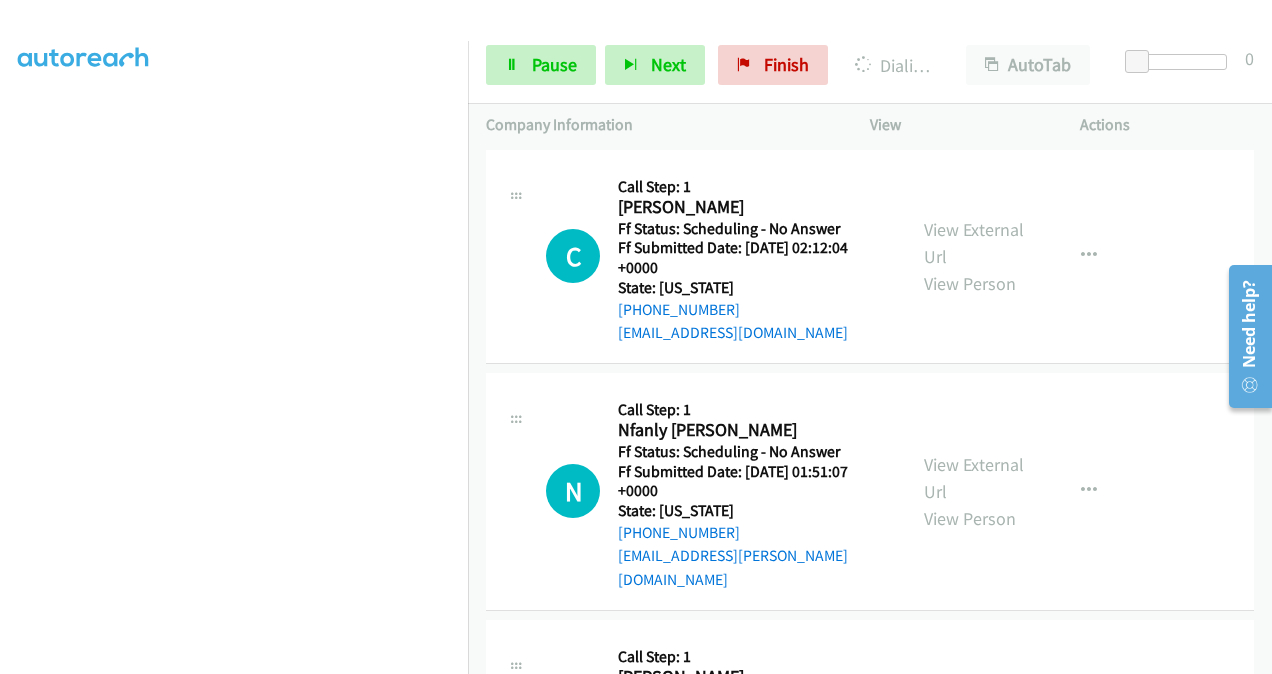 click on "View External Url
View Person" at bounding box center (975, 491) 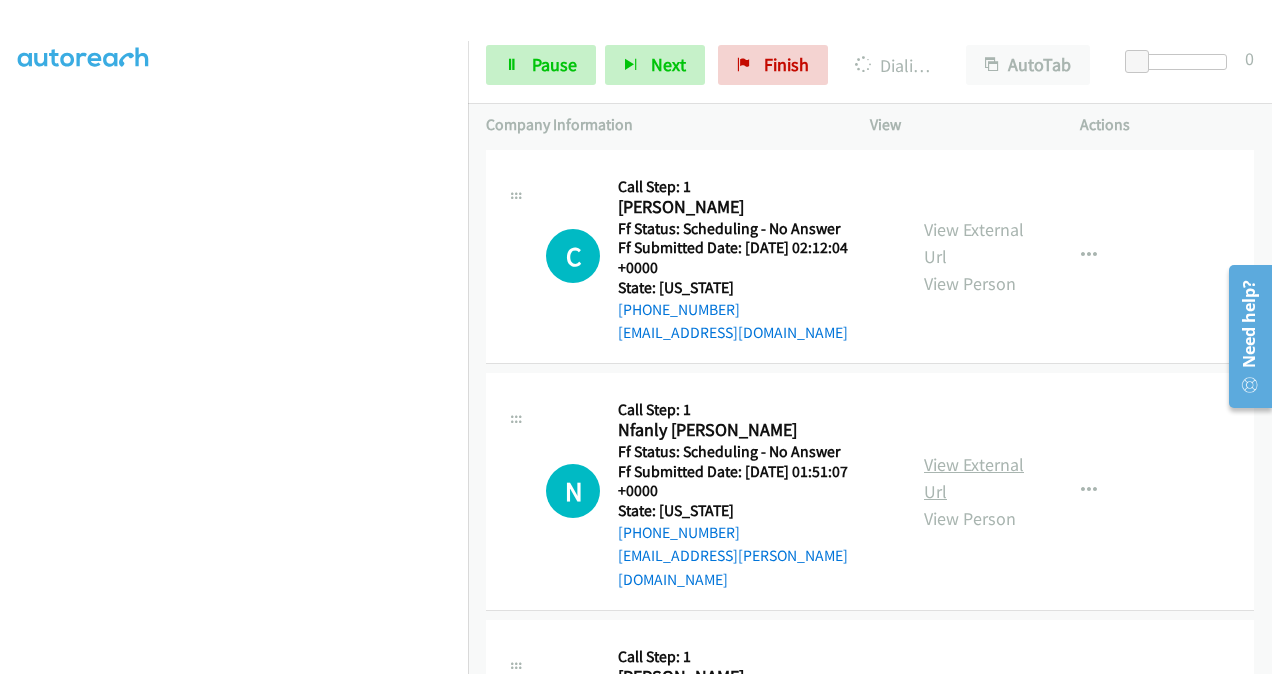 click on "View External Url" at bounding box center (974, 478) 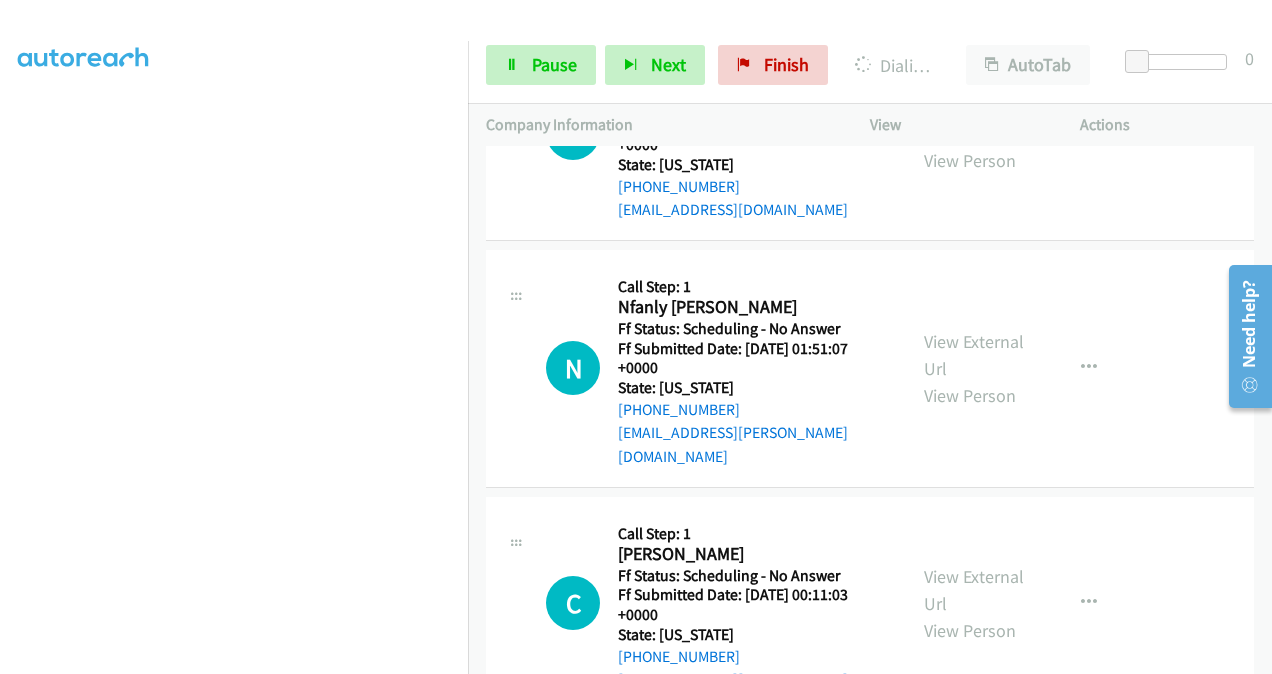 scroll, scrollTop: 2000, scrollLeft: 0, axis: vertical 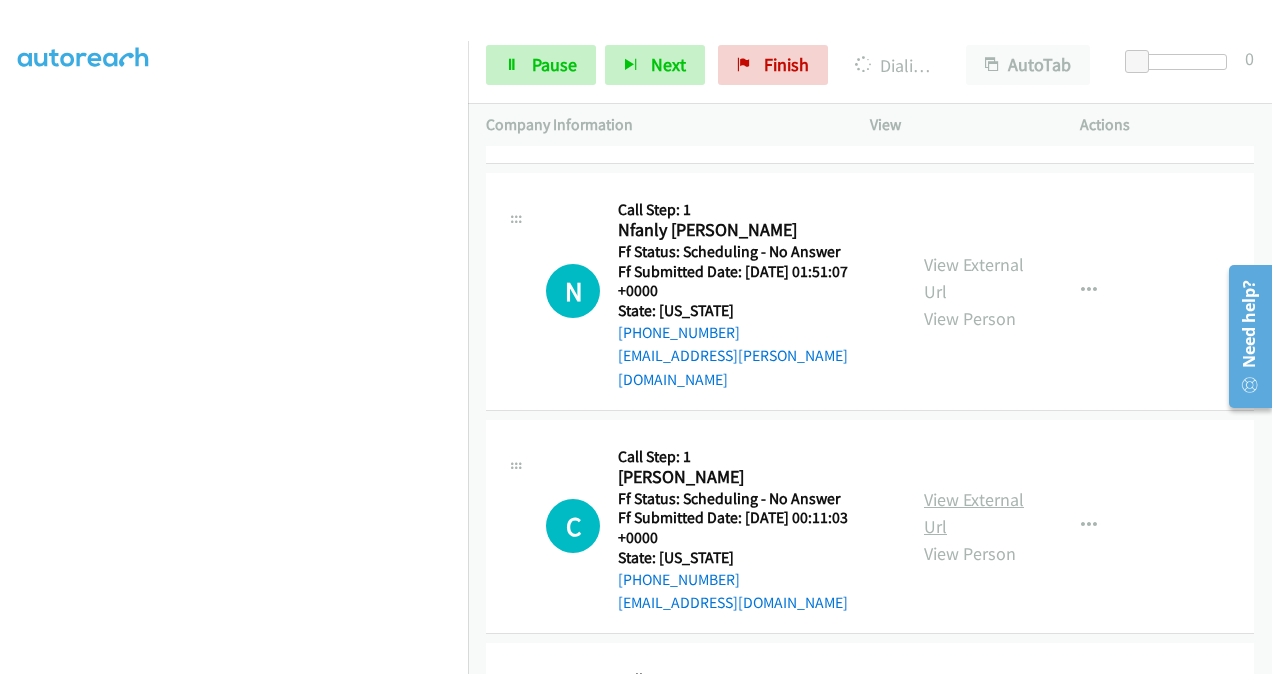 click on "View External Url" at bounding box center [974, 513] 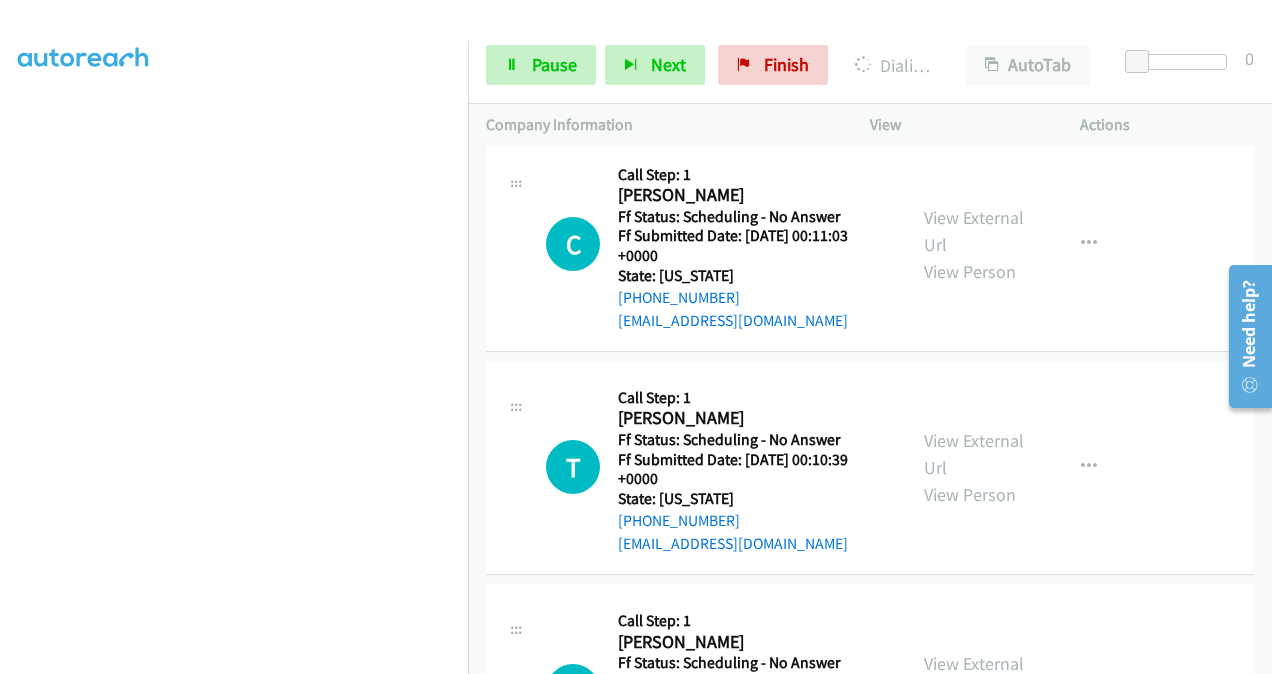 scroll, scrollTop: 2300, scrollLeft: 0, axis: vertical 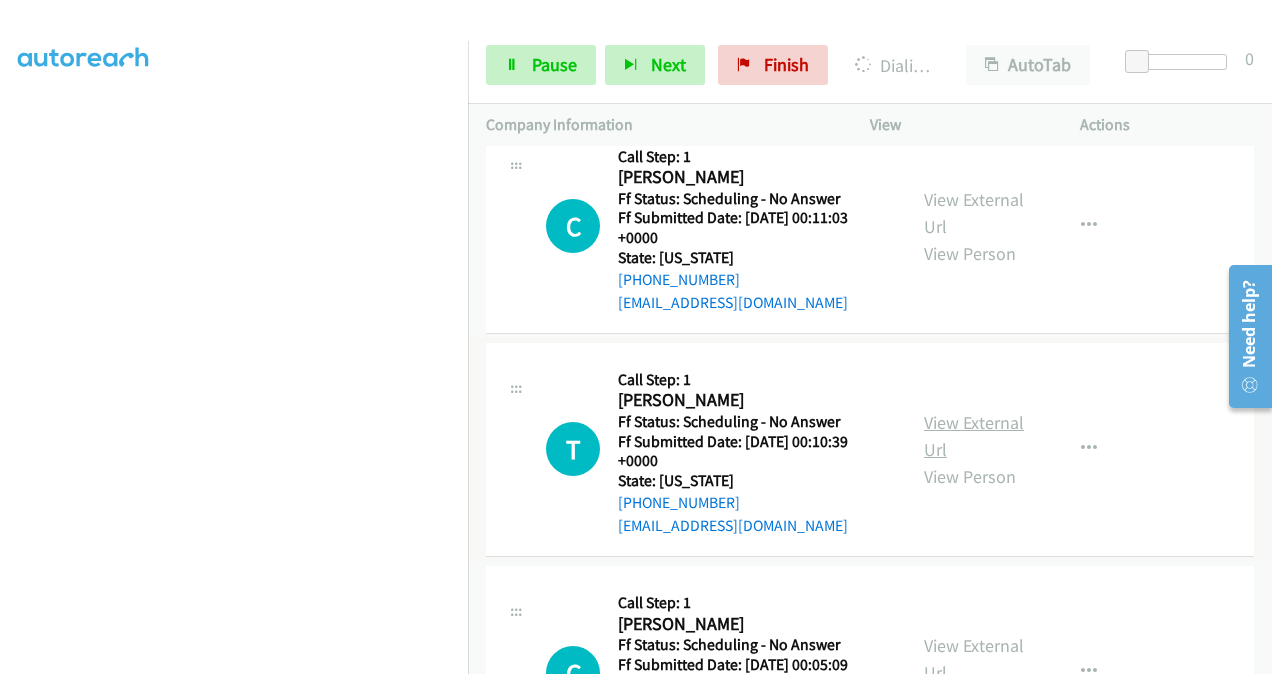 click on "View External Url" at bounding box center [974, 436] 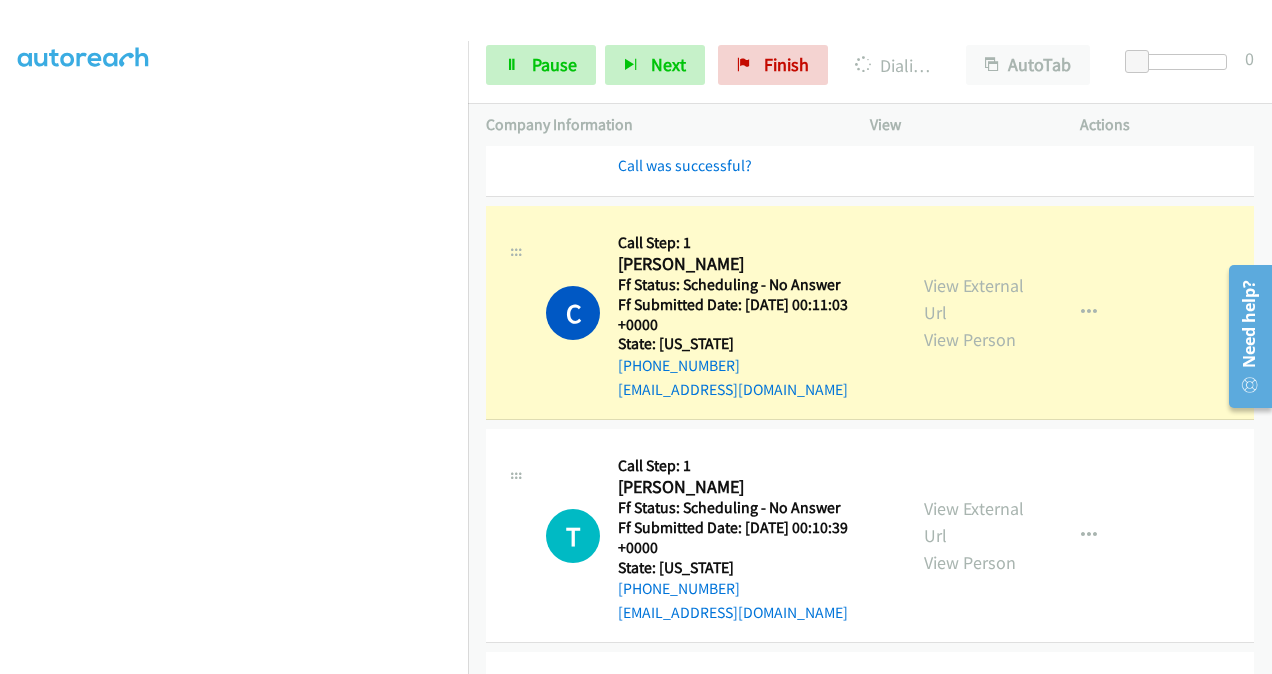 scroll, scrollTop: 2500, scrollLeft: 0, axis: vertical 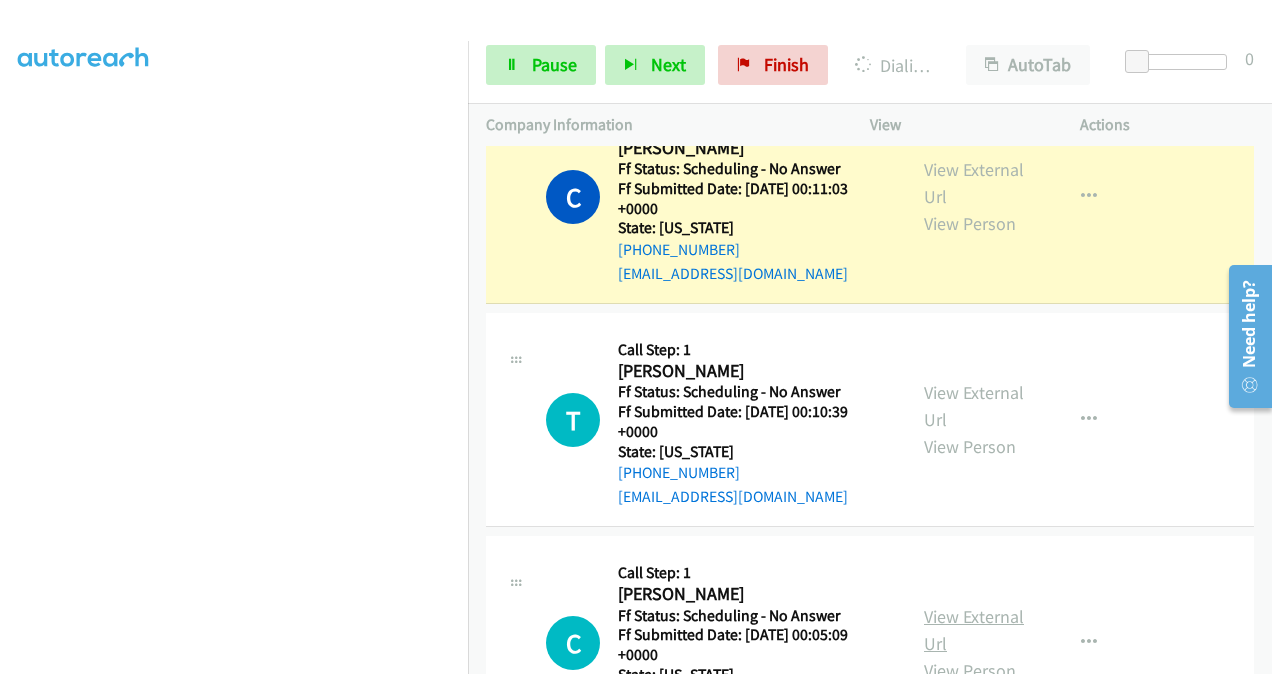 click on "View External Url" at bounding box center (974, 630) 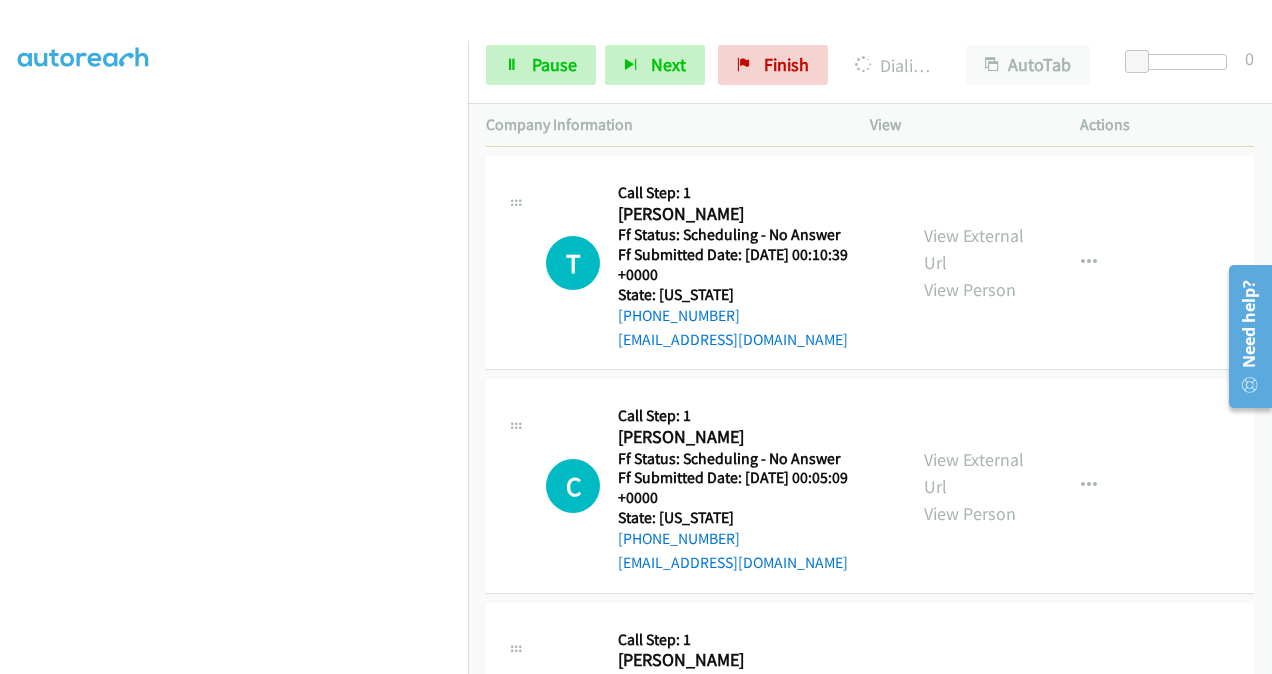 scroll, scrollTop: 2800, scrollLeft: 0, axis: vertical 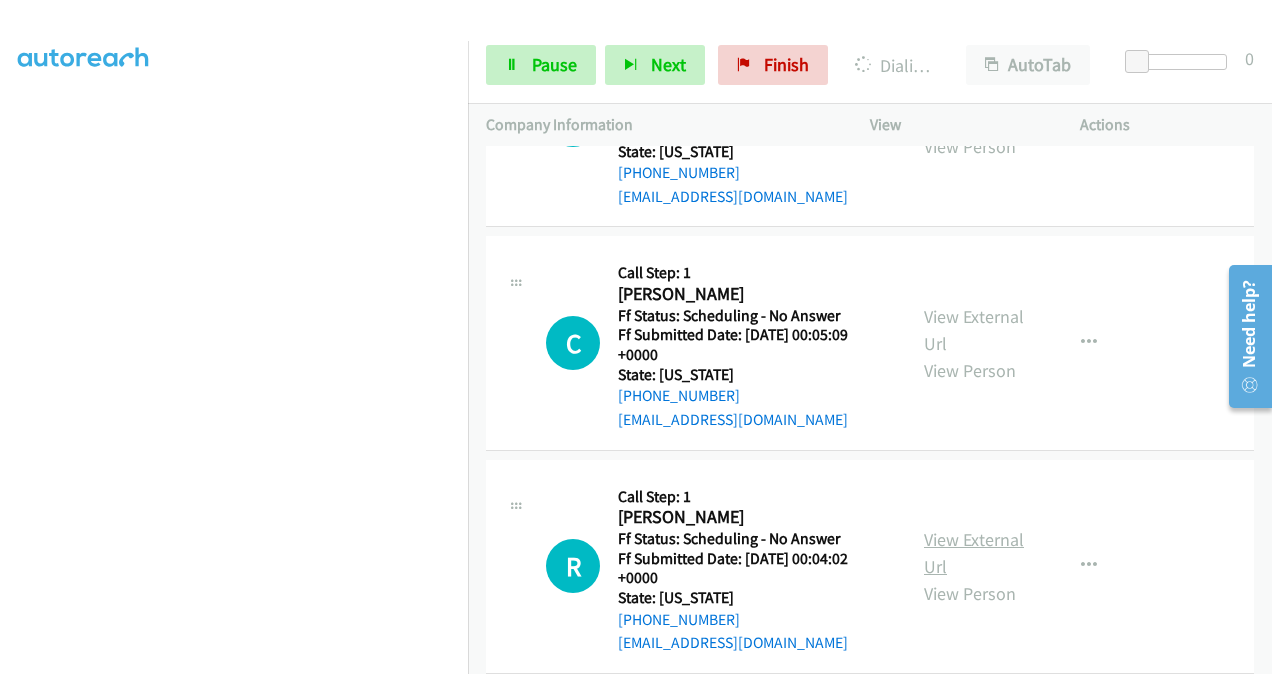 click on "View External Url" at bounding box center [974, 553] 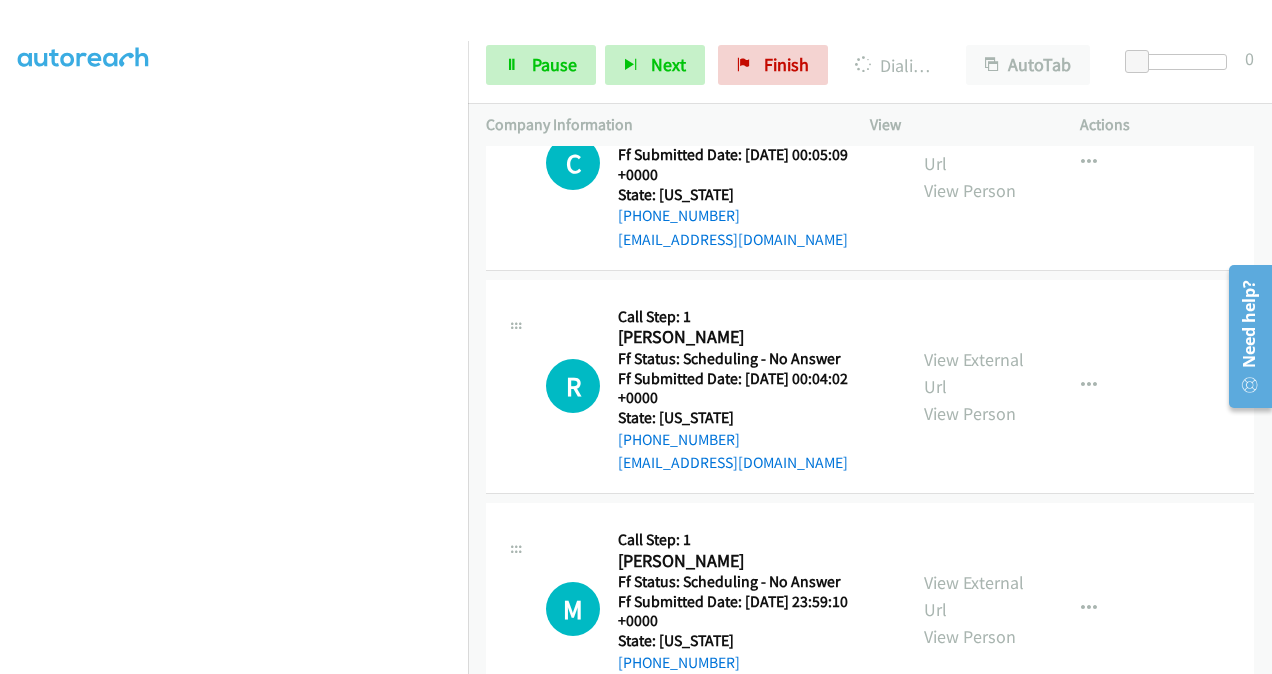 scroll, scrollTop: 3000, scrollLeft: 0, axis: vertical 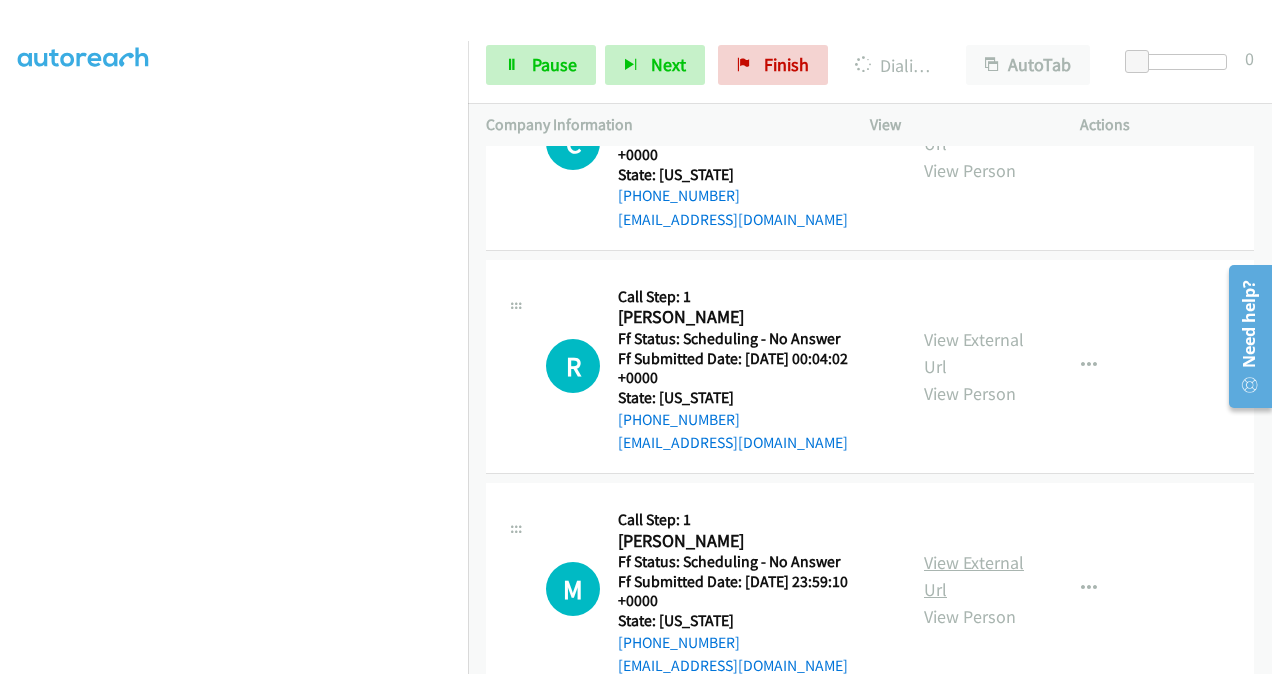 click on "View External Url" at bounding box center (974, 576) 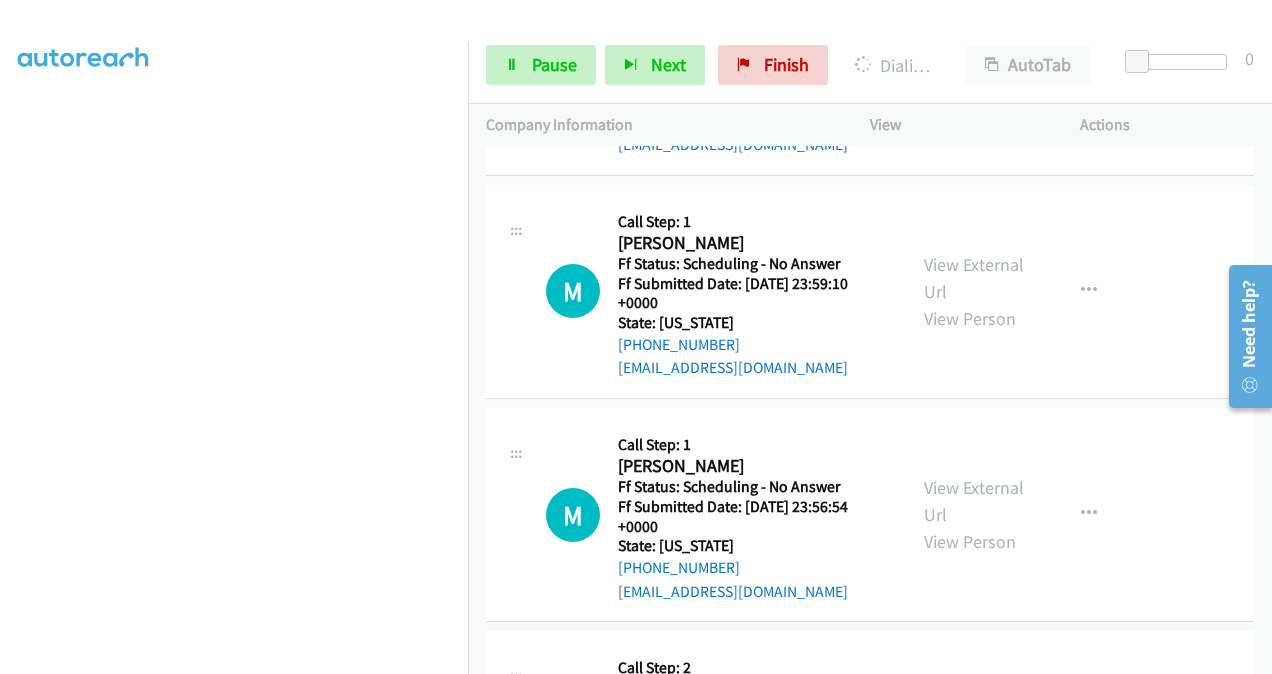 scroll, scrollTop: 3300, scrollLeft: 0, axis: vertical 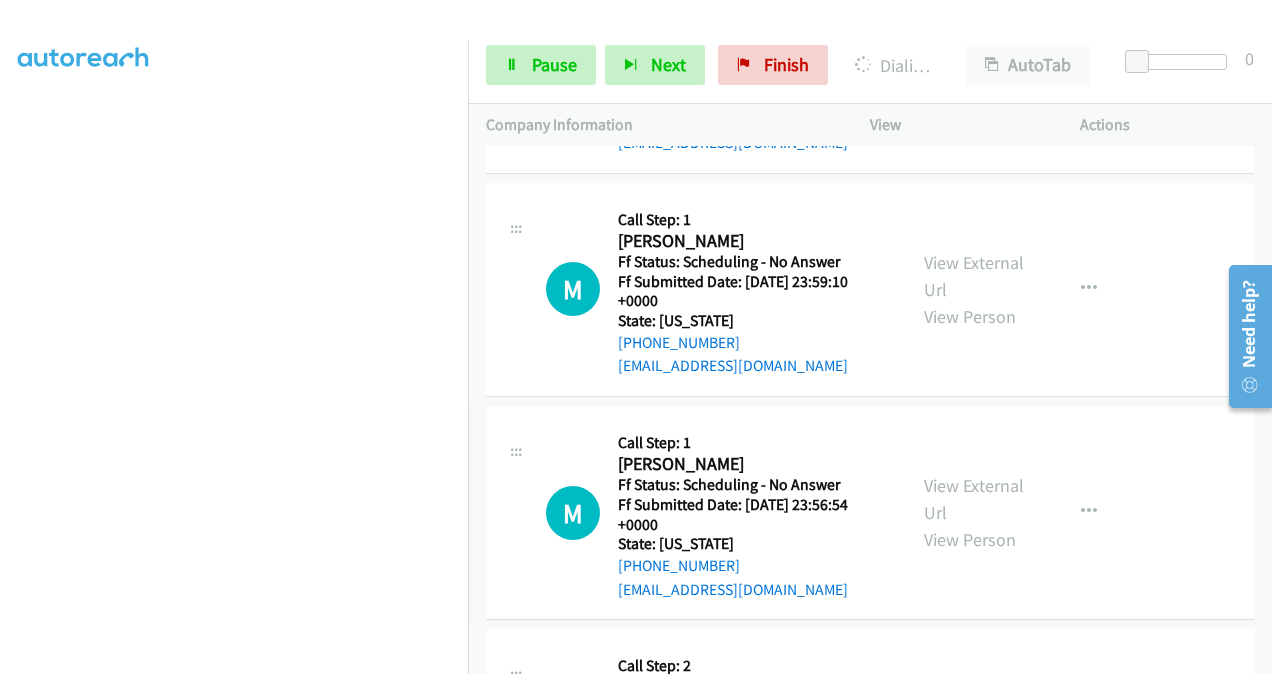 click on "View External Url
View Person" at bounding box center [975, 512] 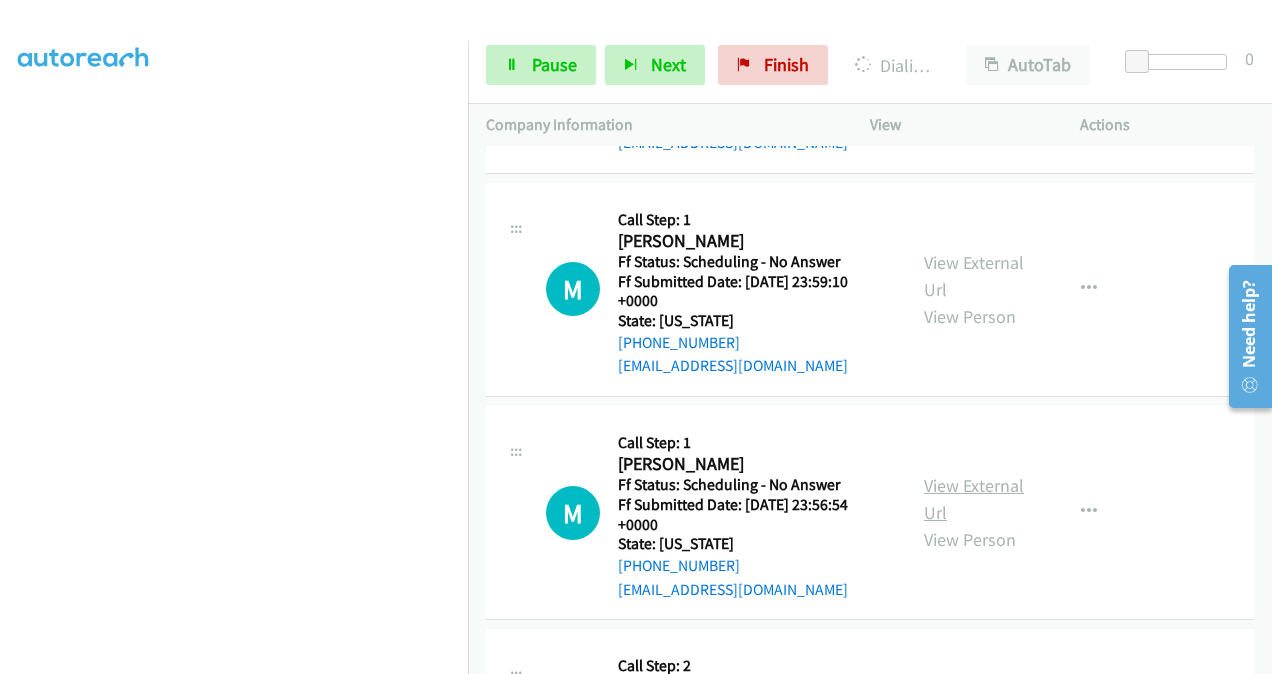 click on "View External Url" at bounding box center [974, 499] 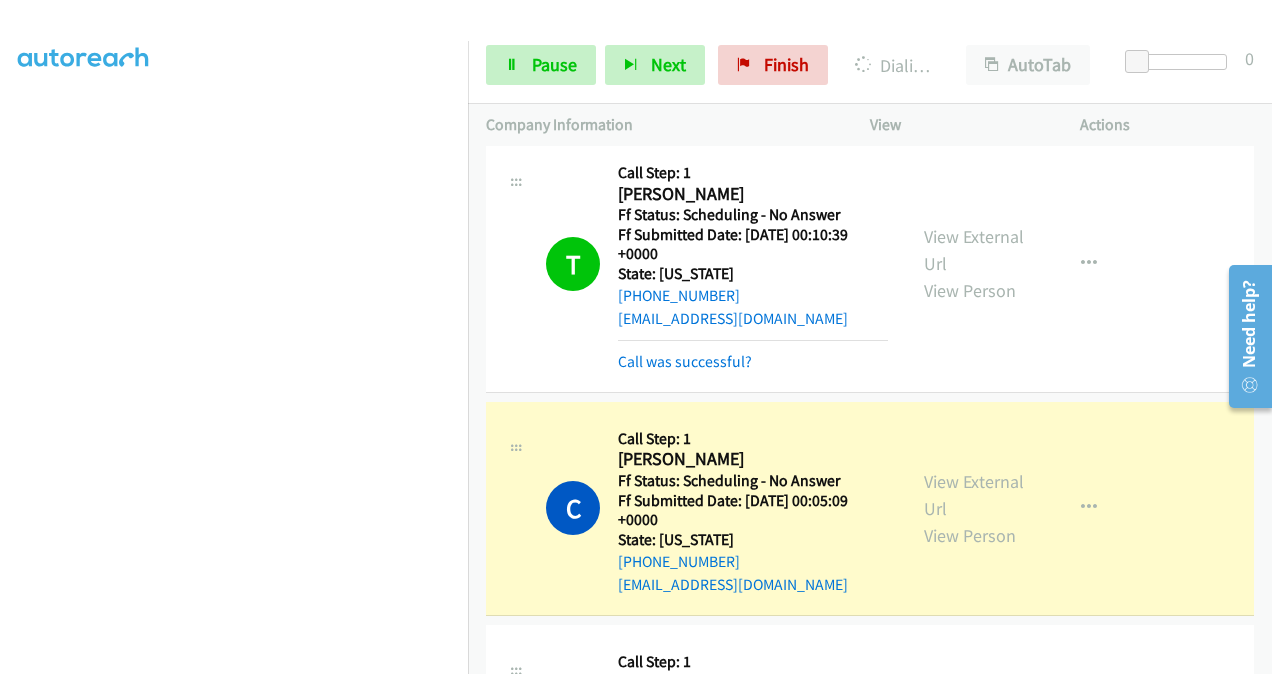 scroll, scrollTop: 2920, scrollLeft: 0, axis: vertical 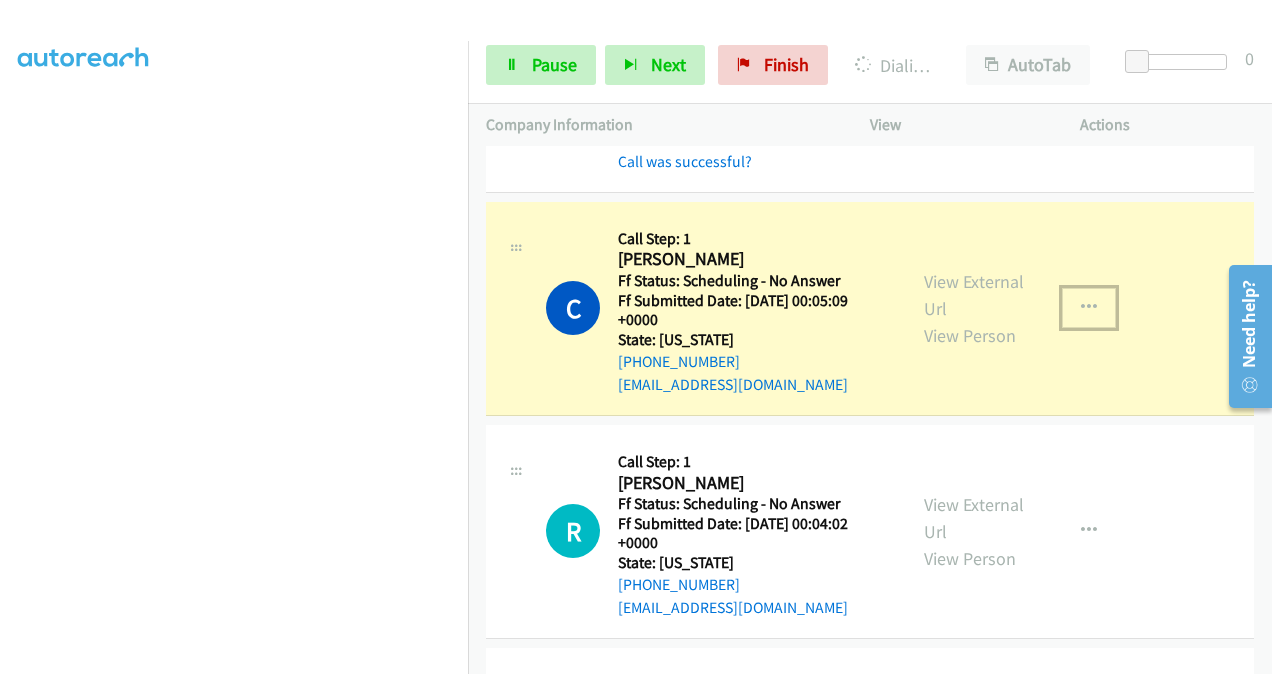 click at bounding box center [1089, 308] 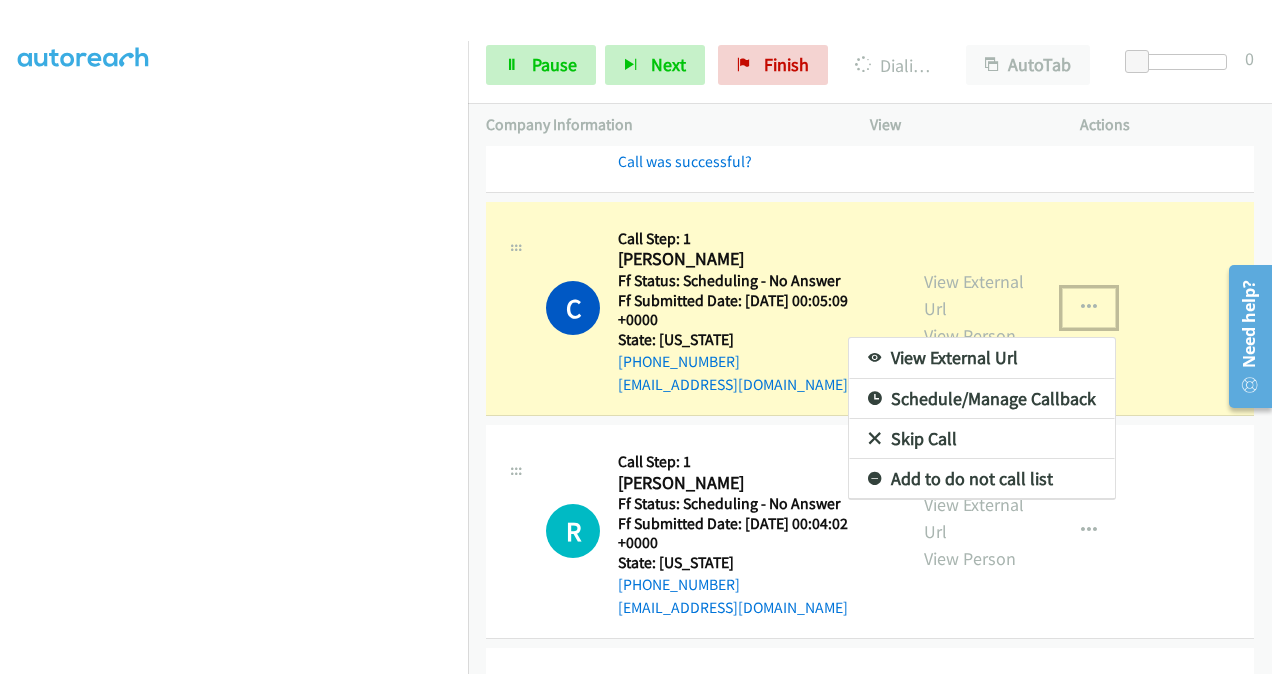 click on "Skip Call" at bounding box center (982, 439) 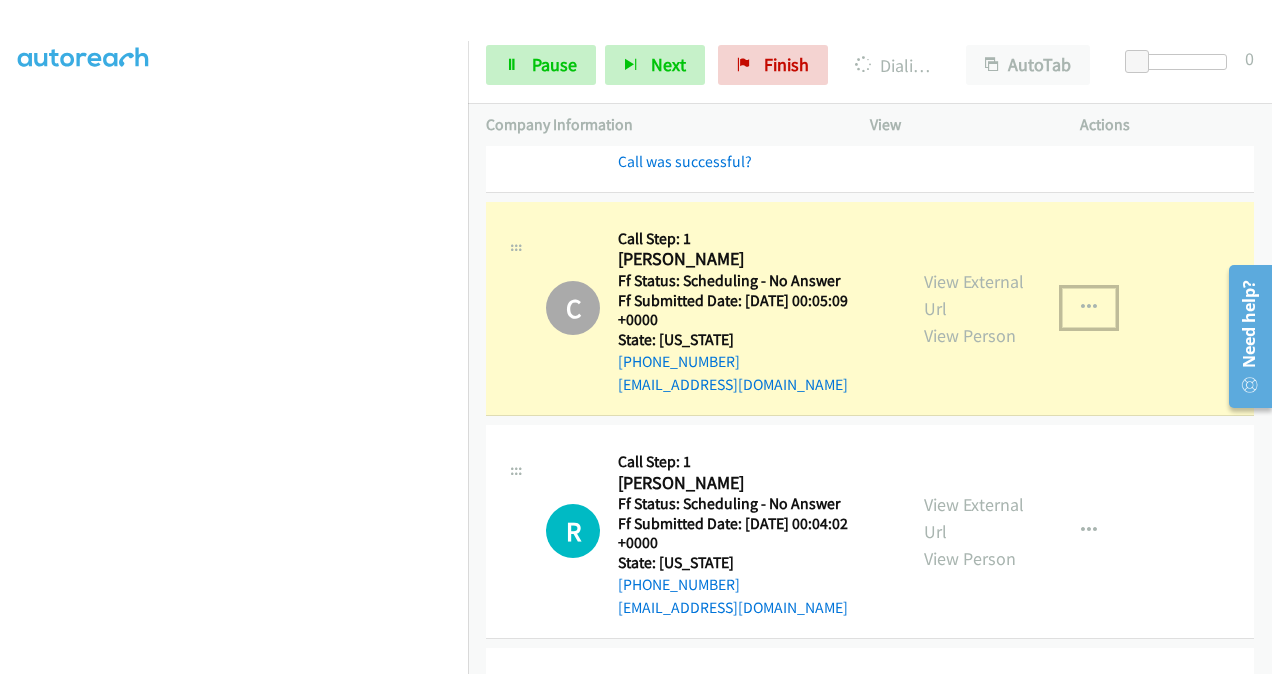 click at bounding box center [1089, 308] 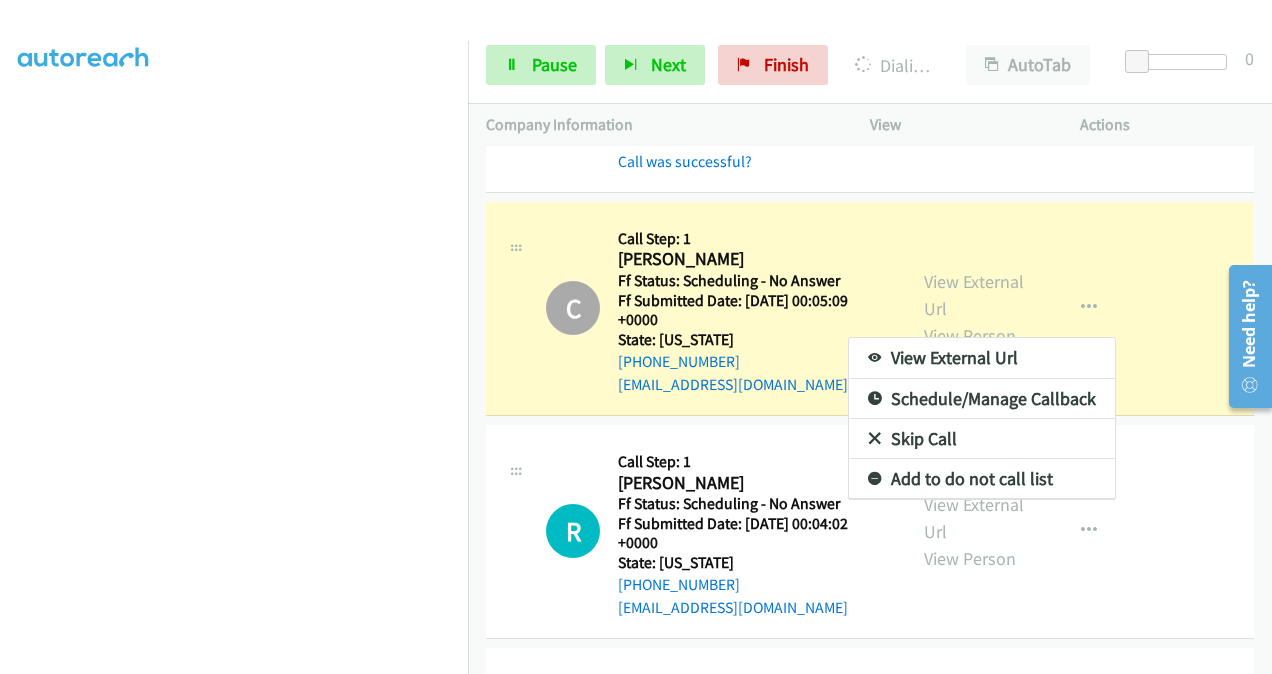 scroll, scrollTop: 2734, scrollLeft: 0, axis: vertical 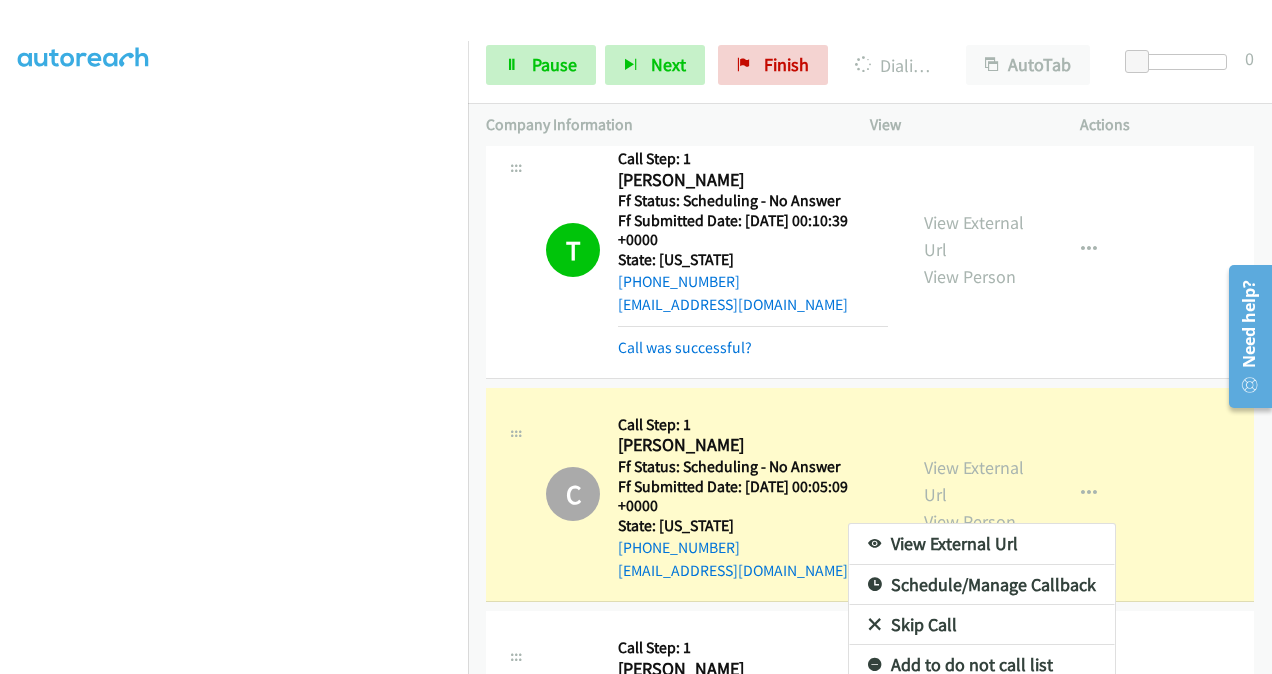 click on "Add to do not call list" at bounding box center (982, 665) 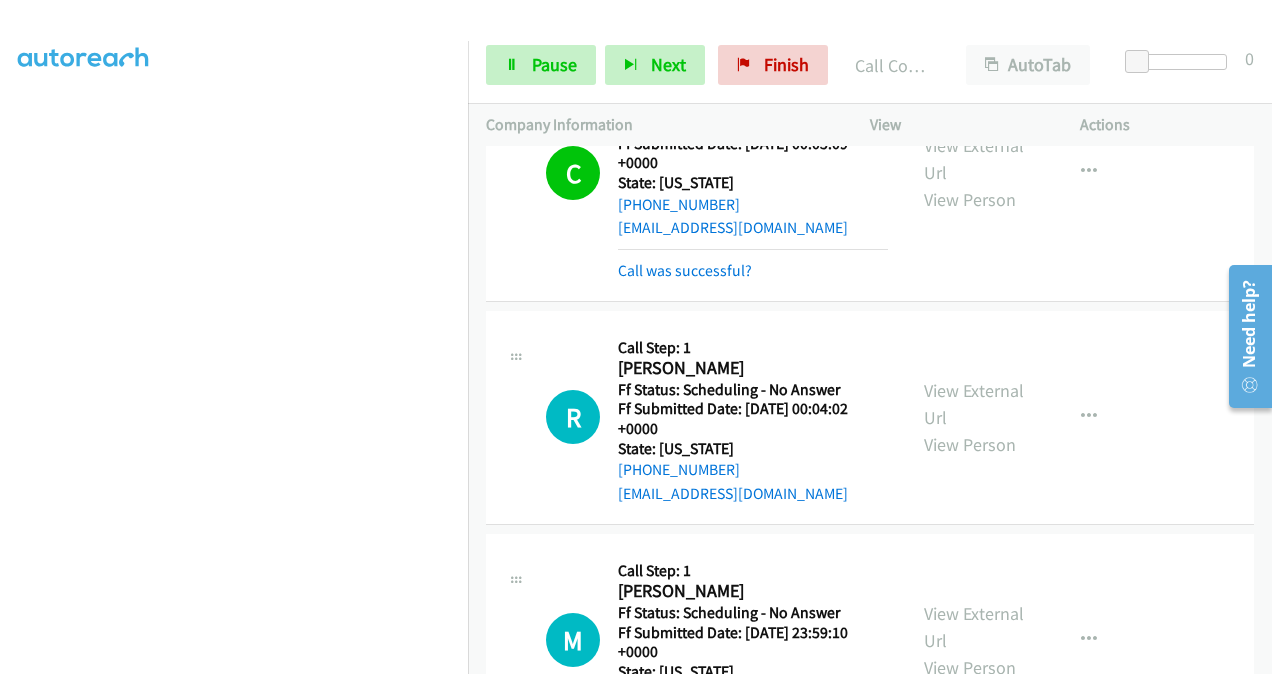 scroll, scrollTop: 3034, scrollLeft: 0, axis: vertical 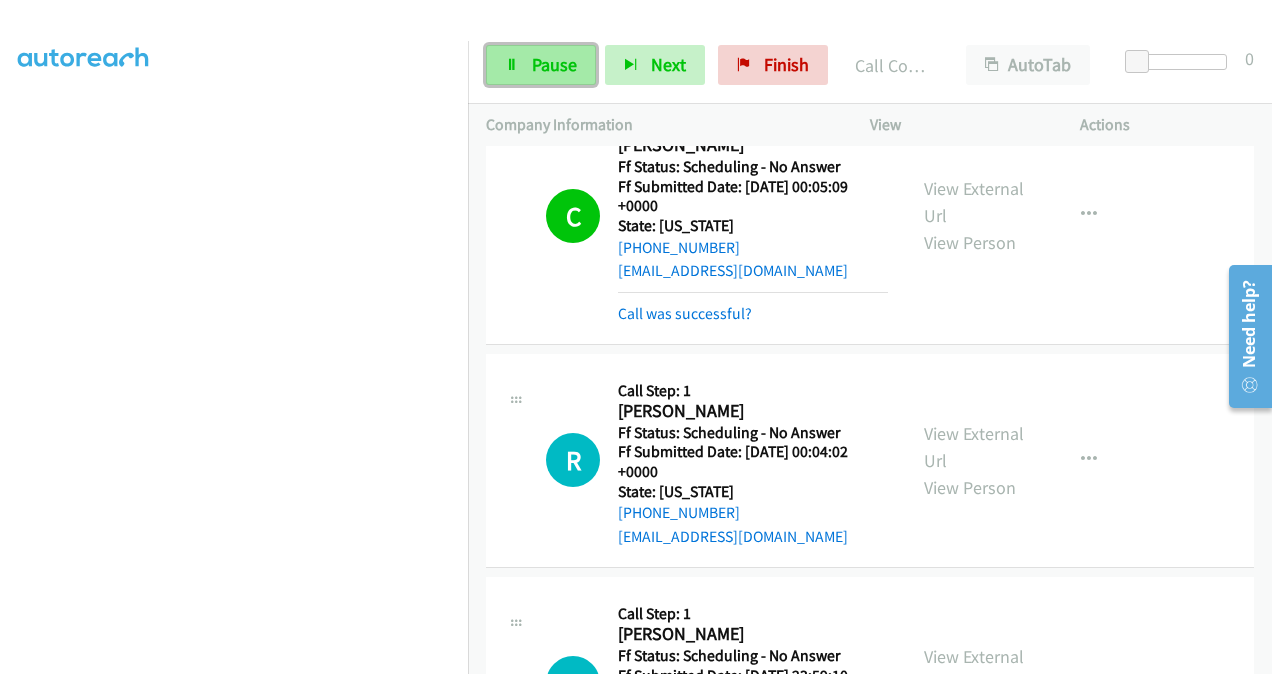 click on "Pause" at bounding box center [554, 64] 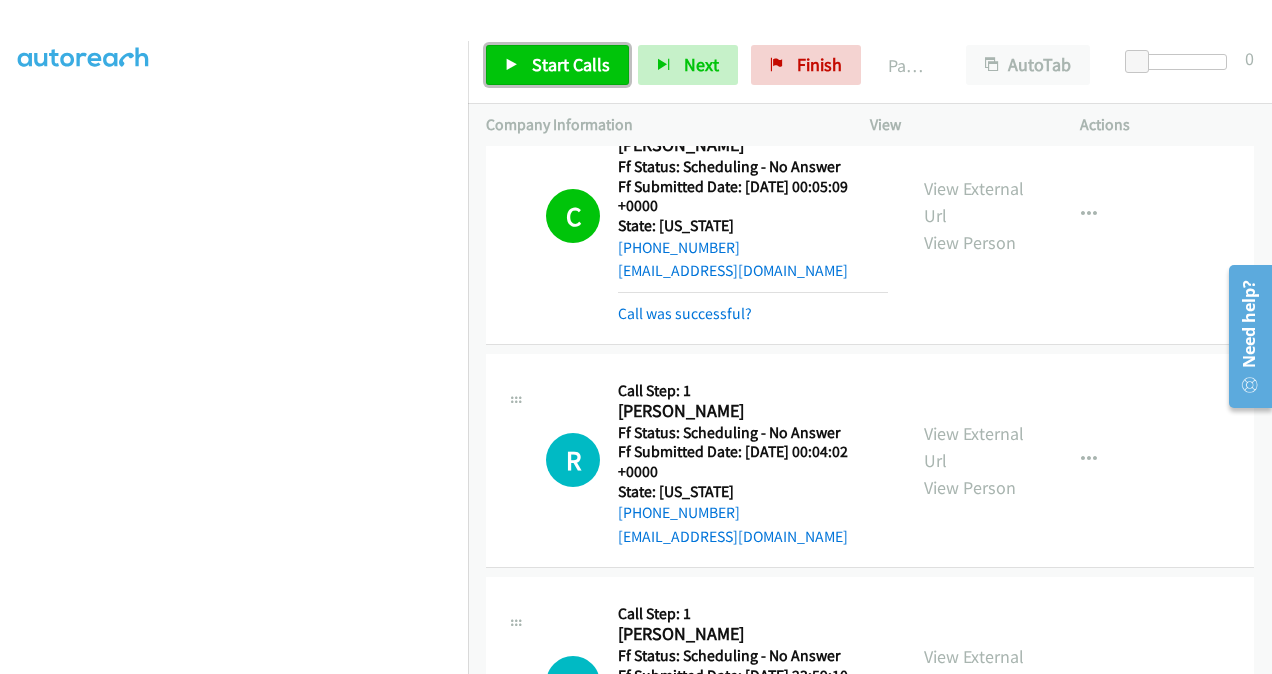 click on "Start Calls" at bounding box center [557, 65] 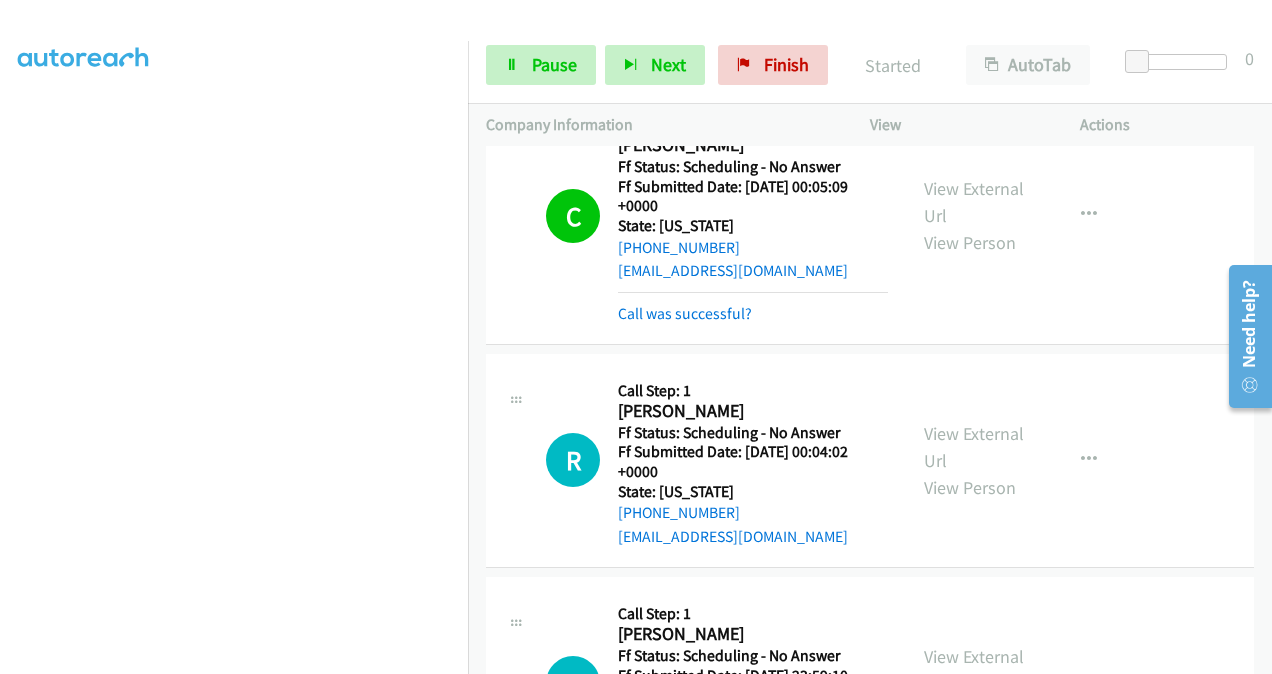 drag, startPoint x: 558, startPoint y: 49, endPoint x: 712, endPoint y: 136, distance: 176.87566 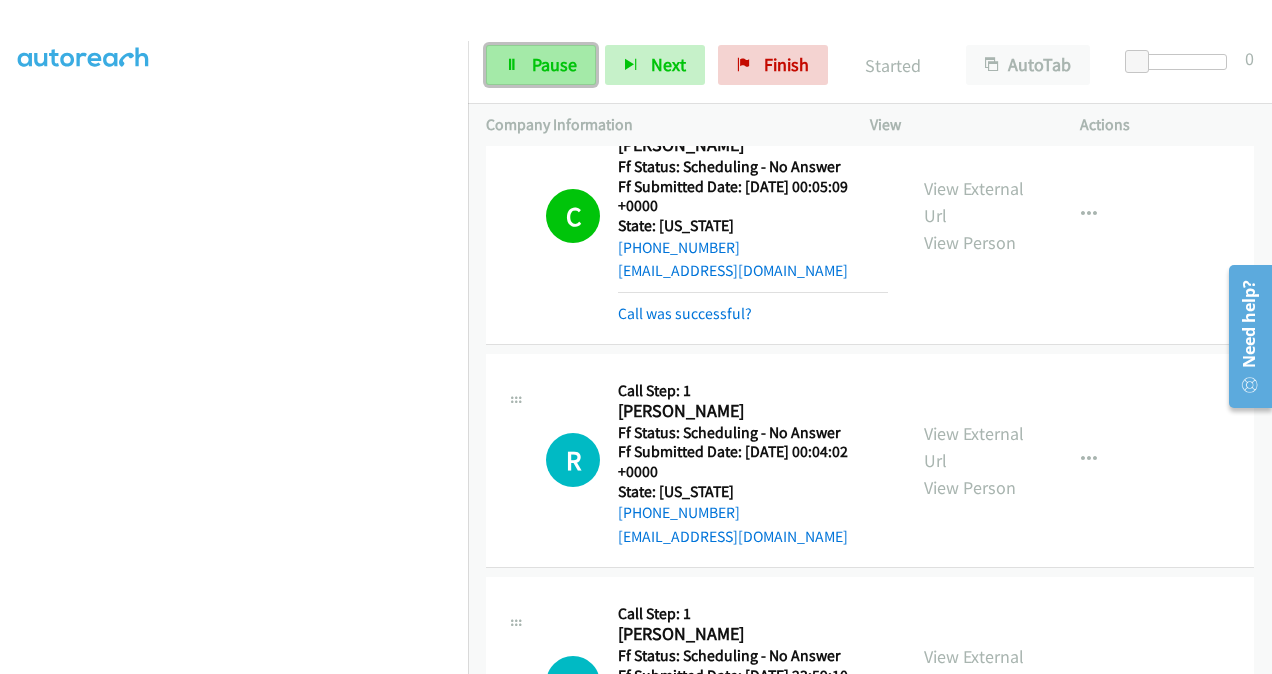 click on "Pause" at bounding box center (554, 64) 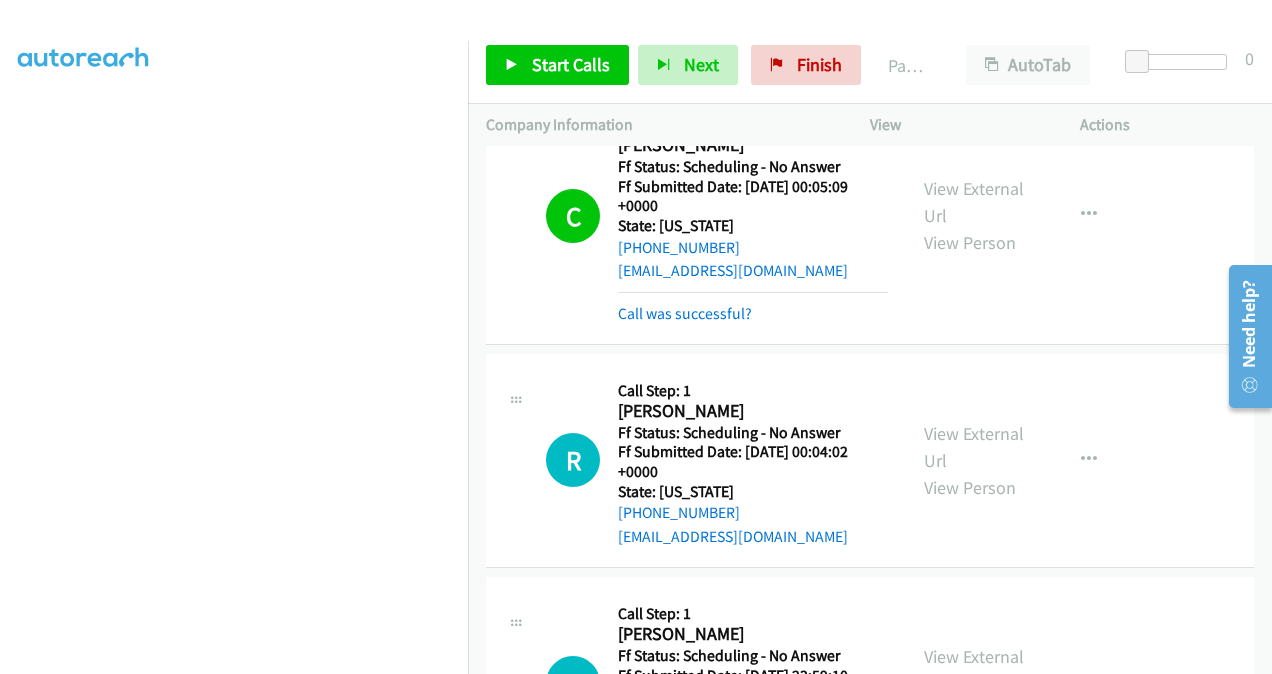 scroll, scrollTop: 0, scrollLeft: 0, axis: both 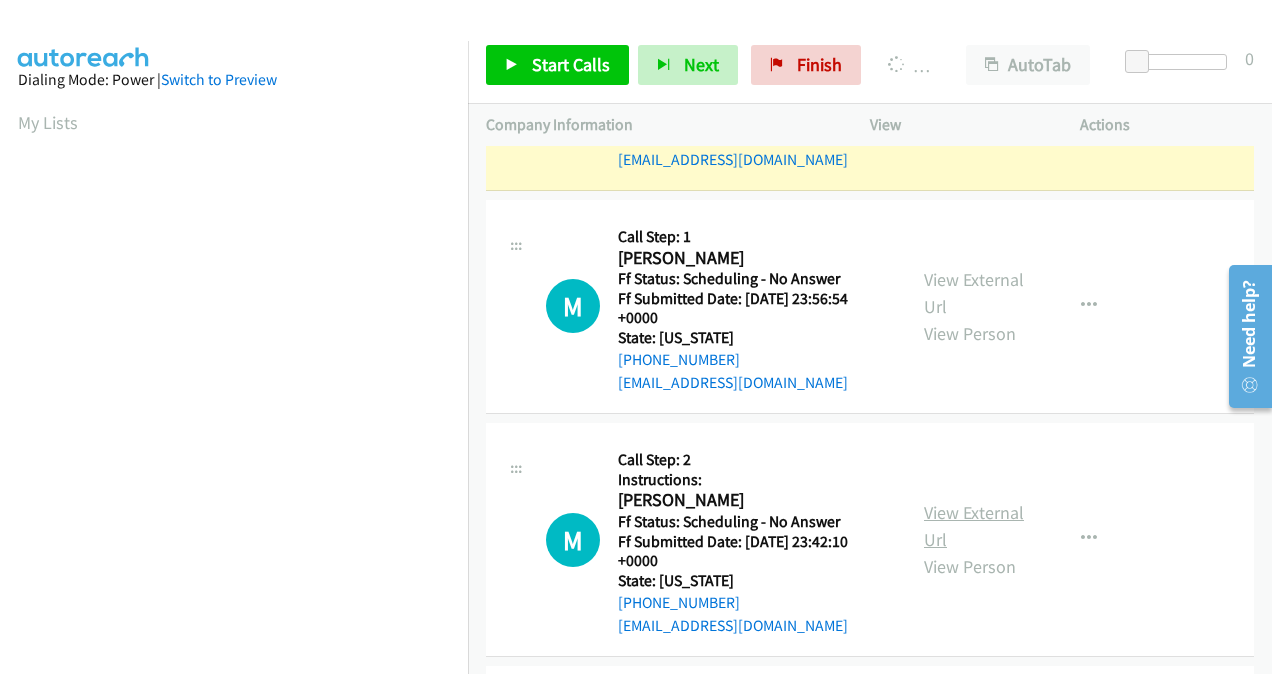 click on "View External Url" at bounding box center [974, 526] 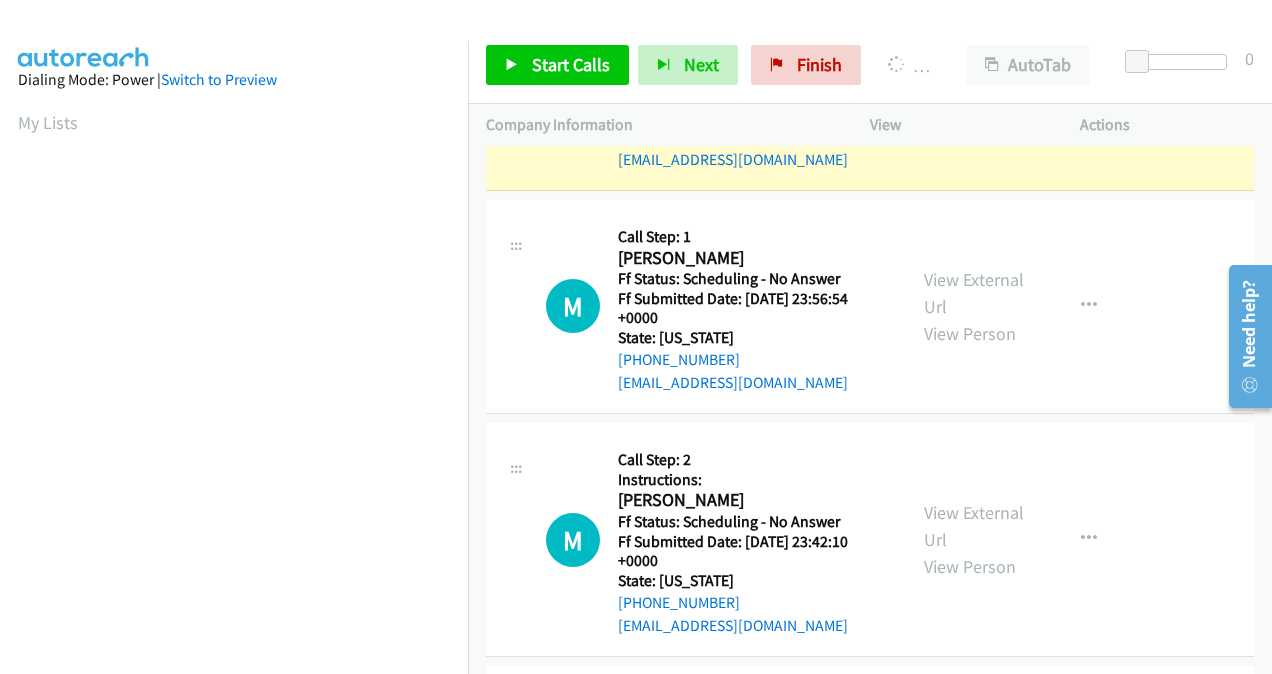 scroll, scrollTop: 448, scrollLeft: 0, axis: vertical 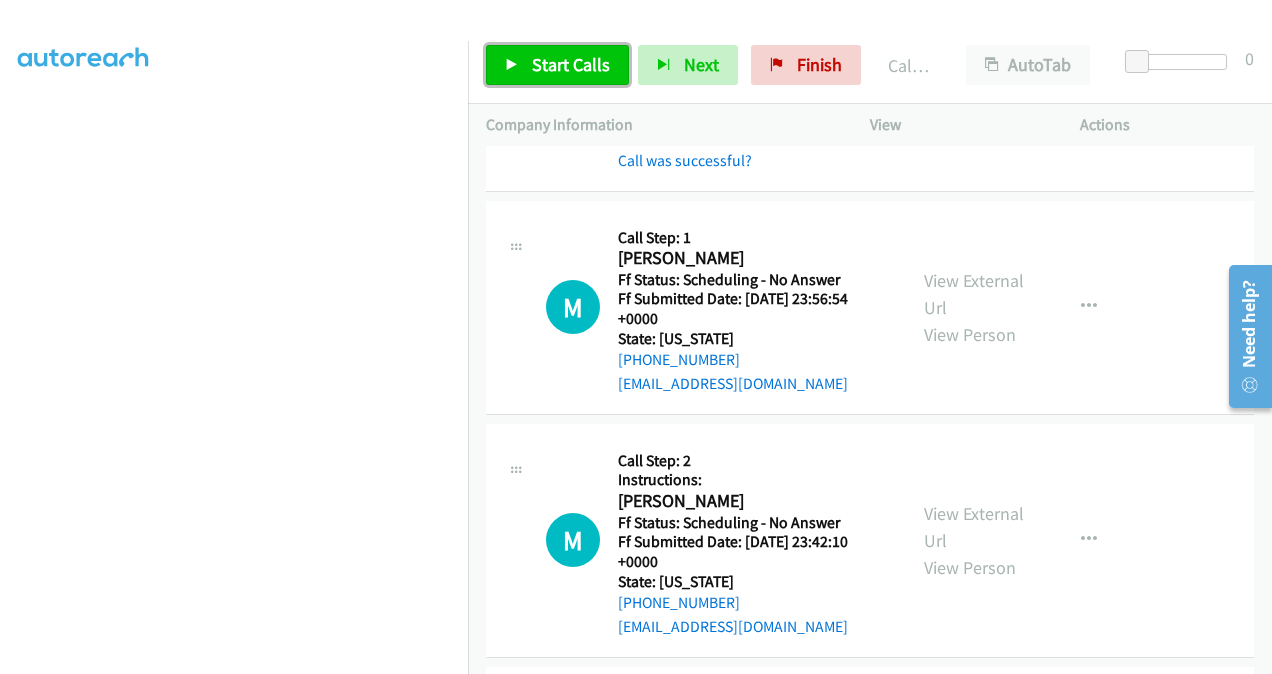click on "Start Calls" at bounding box center (557, 65) 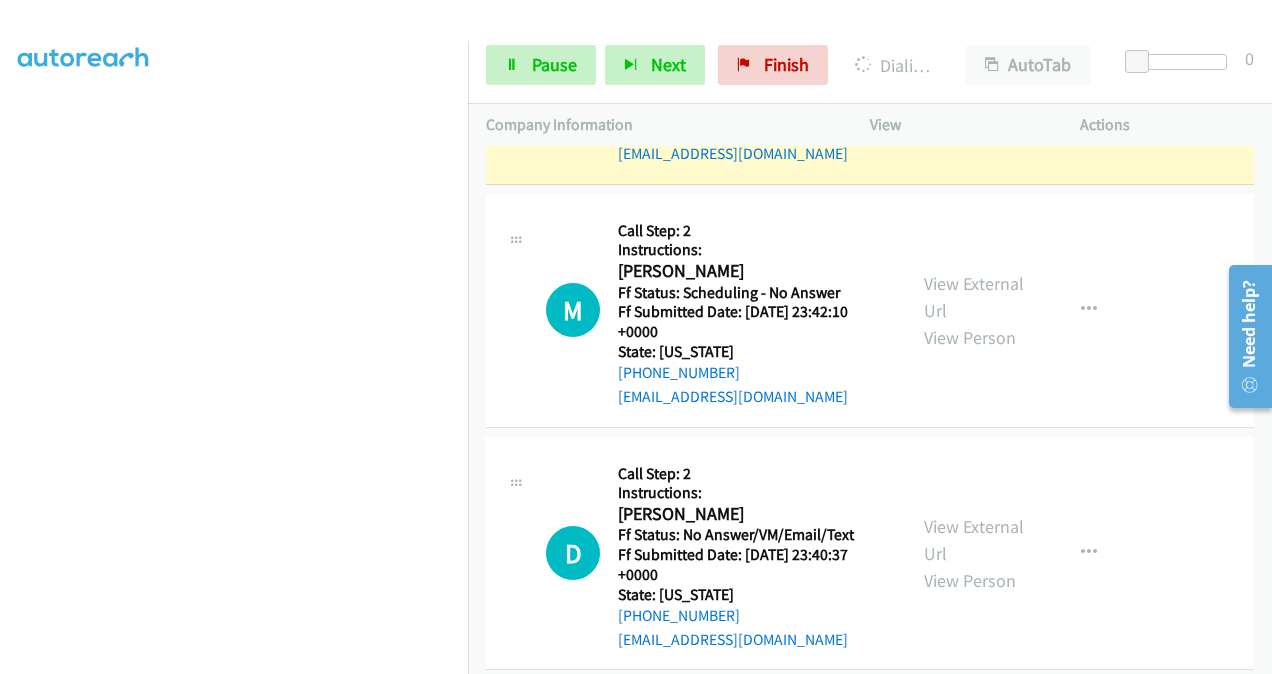 scroll, scrollTop: 3976, scrollLeft: 0, axis: vertical 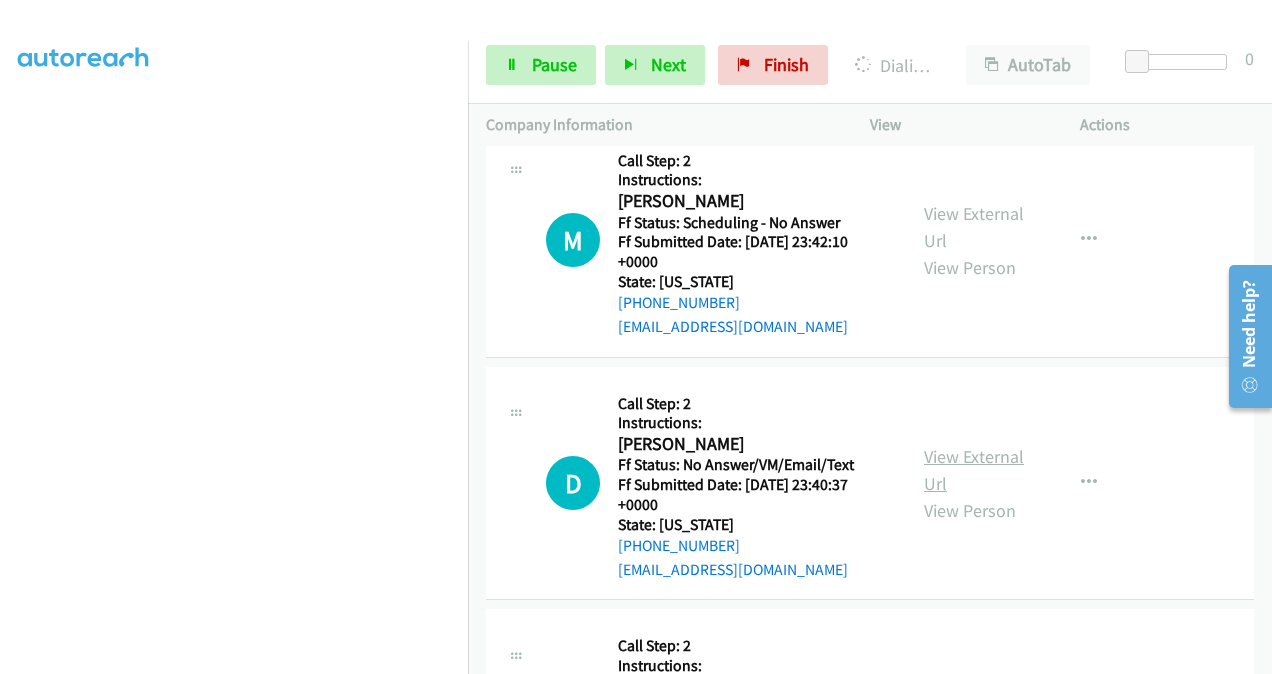 click on "View External Url" at bounding box center (974, 470) 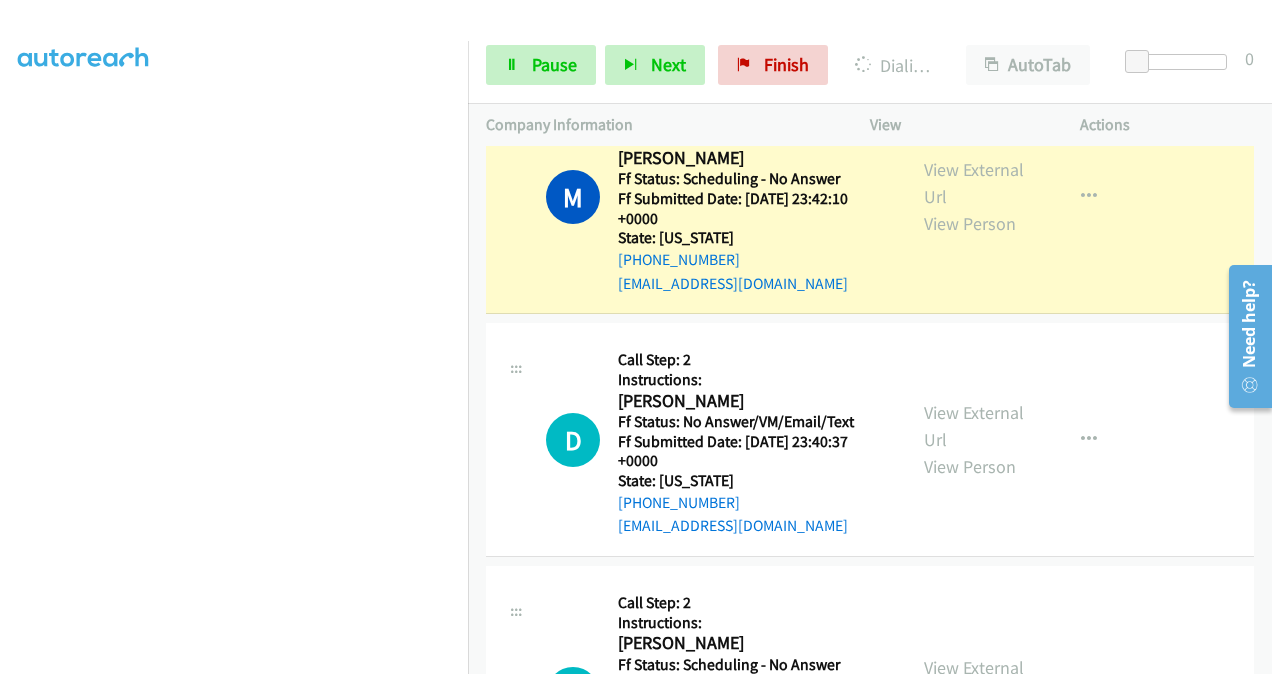 scroll, scrollTop: 4176, scrollLeft: 0, axis: vertical 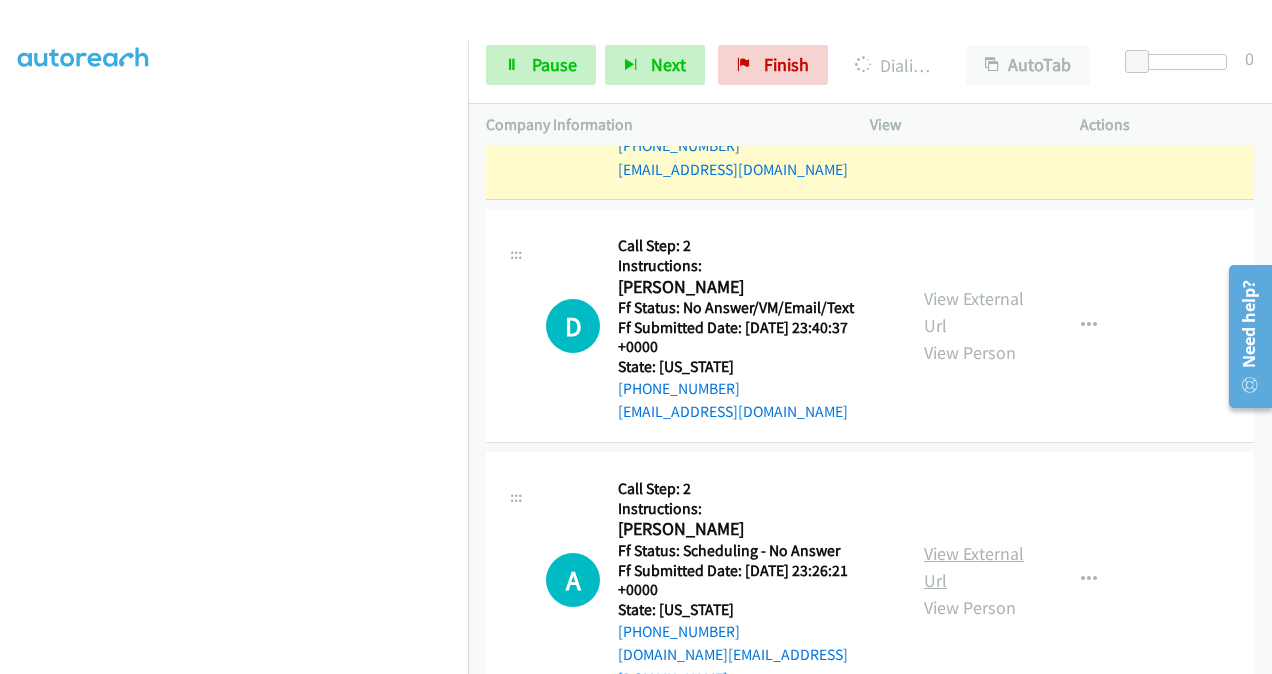 click on "View External Url" at bounding box center (974, 567) 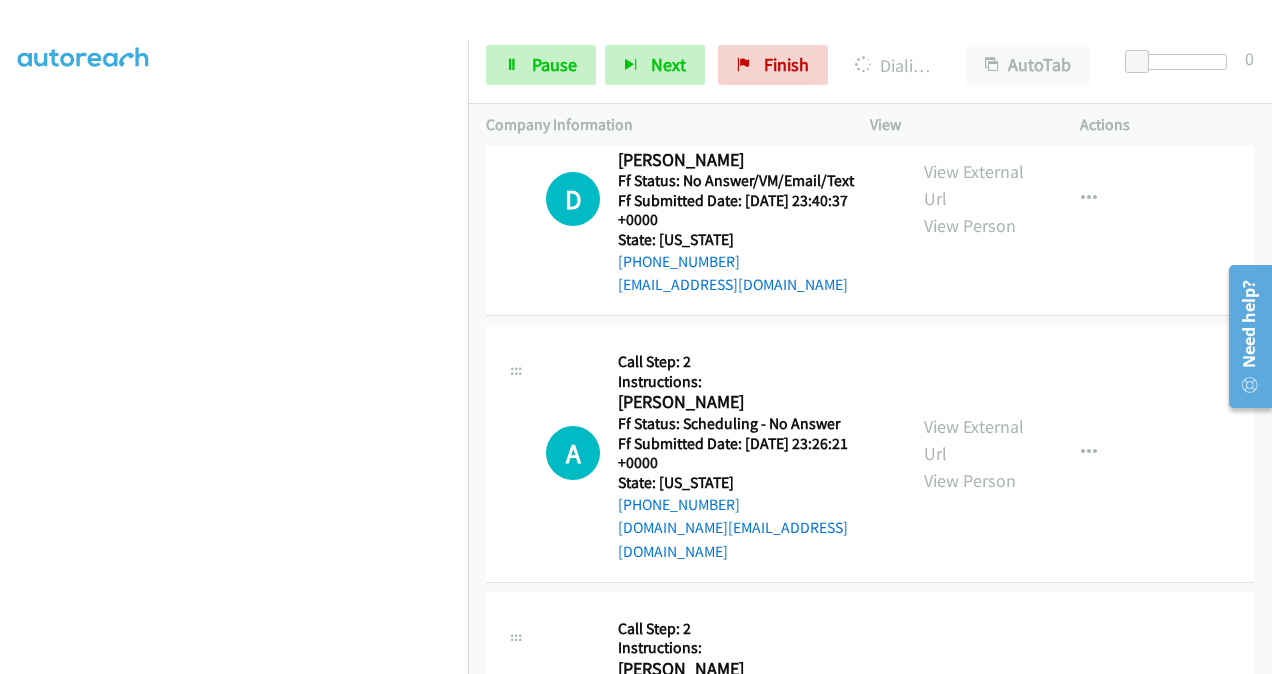 scroll, scrollTop: 4376, scrollLeft: 0, axis: vertical 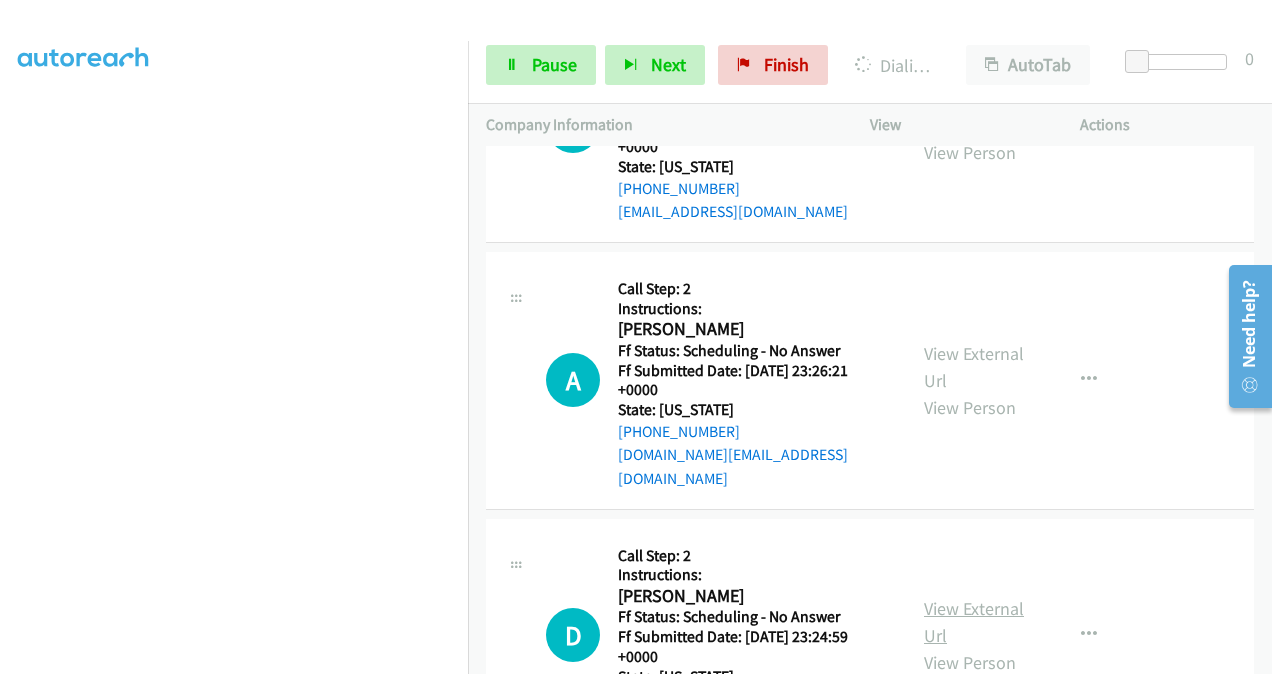 click on "View External Url" at bounding box center (974, 622) 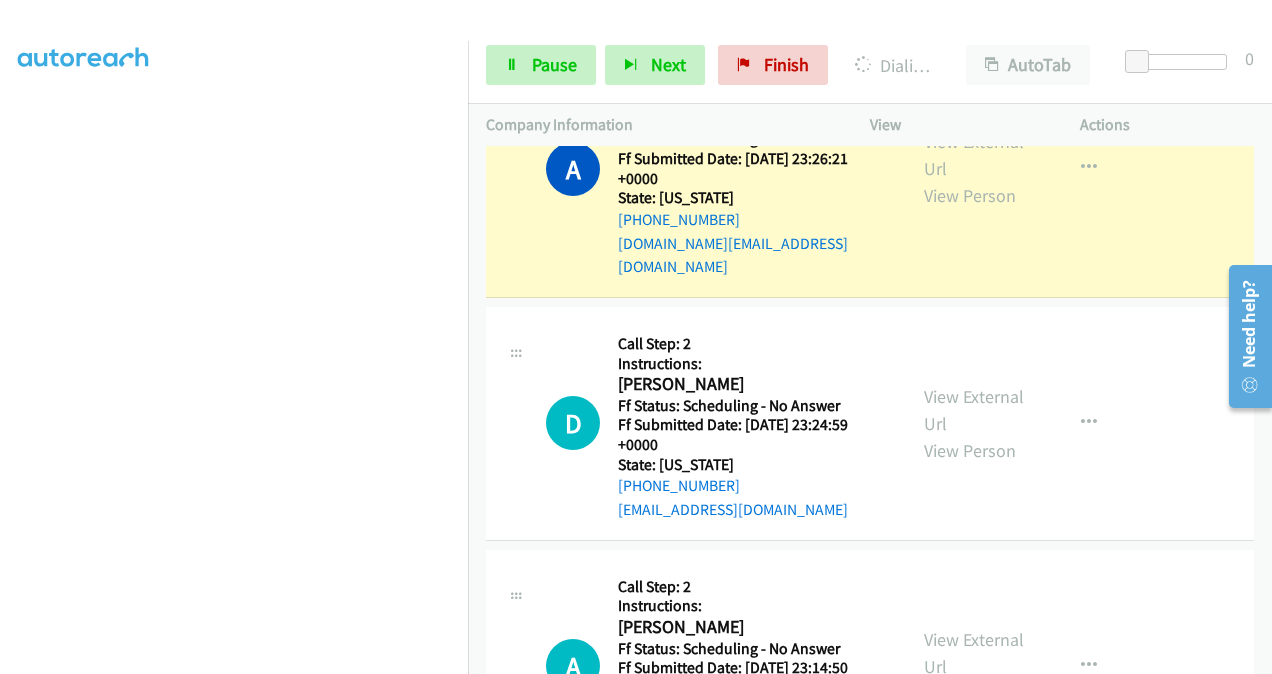 scroll, scrollTop: 4676, scrollLeft: 0, axis: vertical 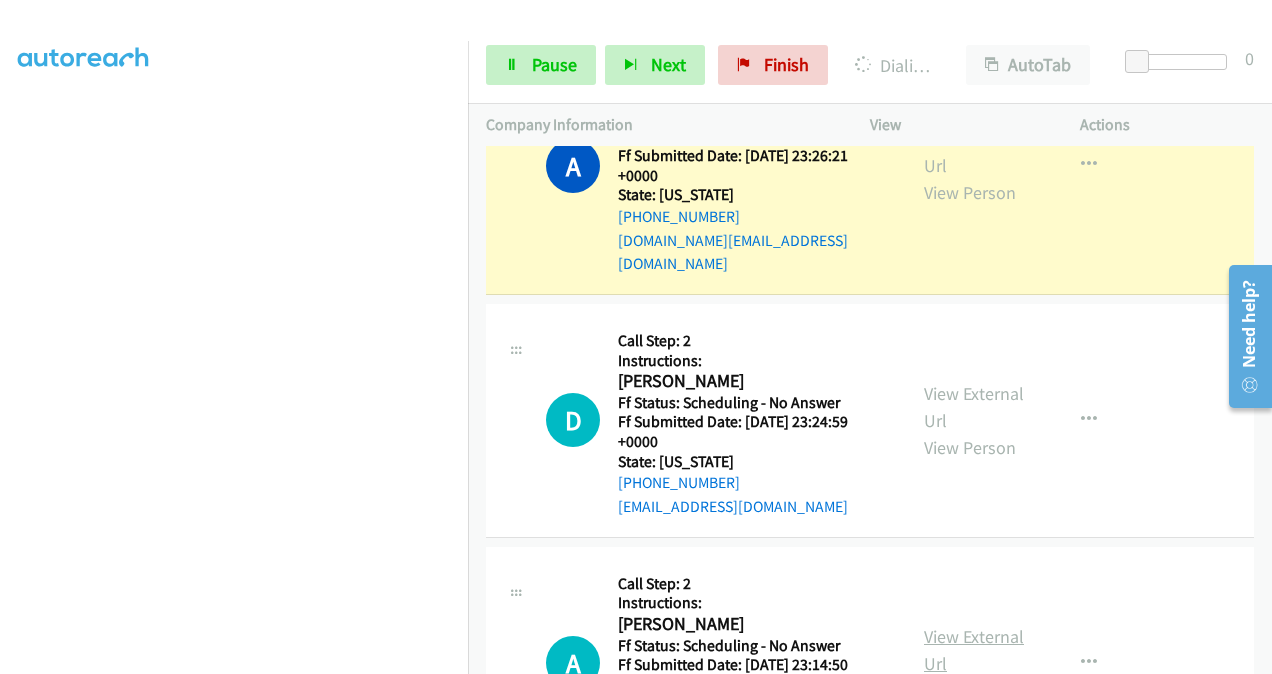 click on "View External Url" at bounding box center [974, 650] 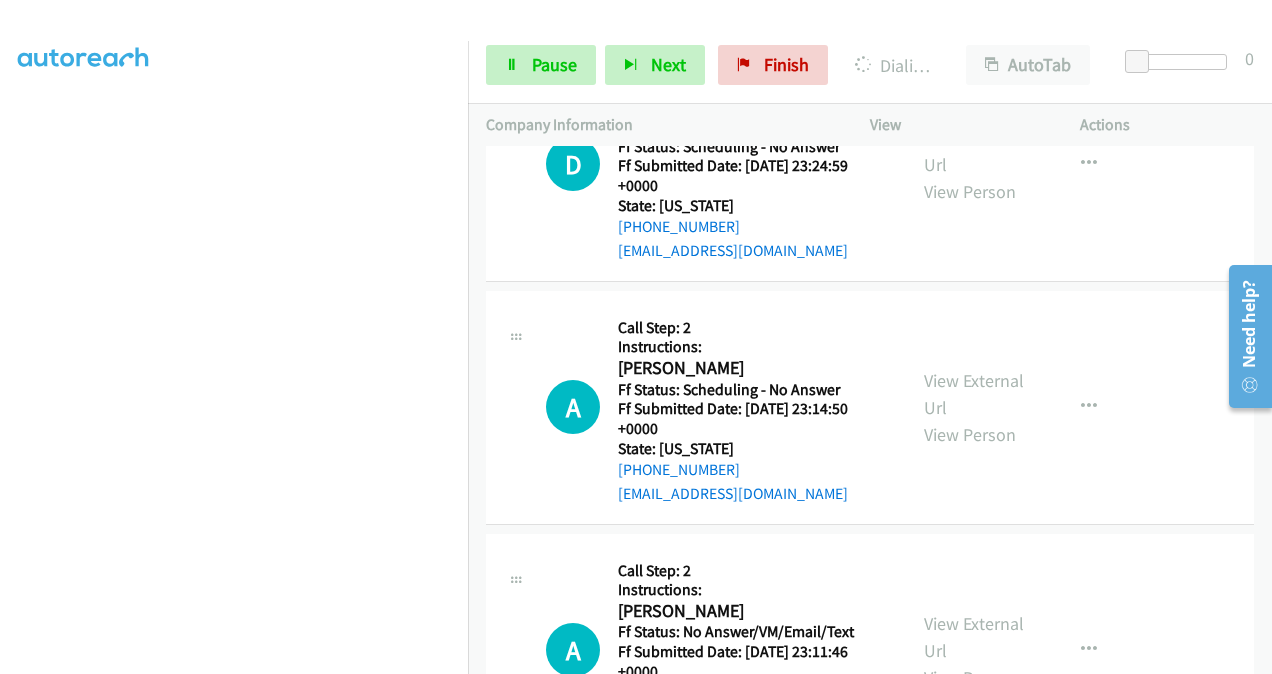 scroll, scrollTop: 4976, scrollLeft: 0, axis: vertical 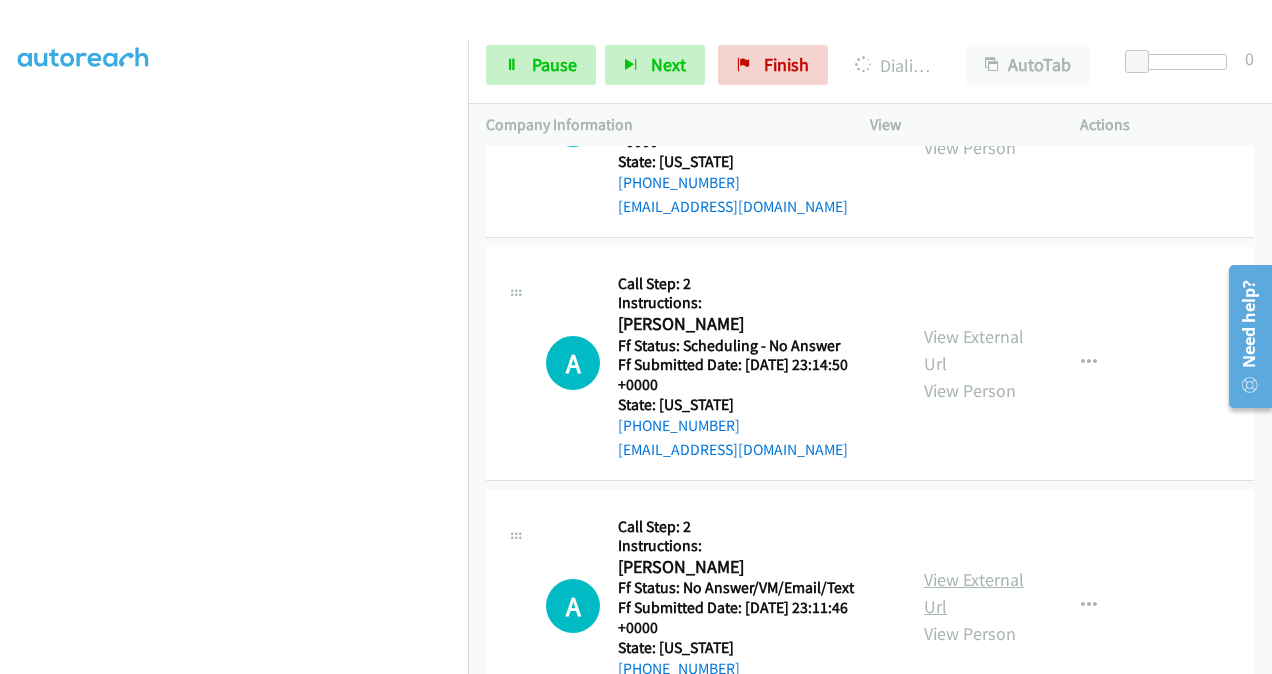 click on "View External Url" at bounding box center [974, 593] 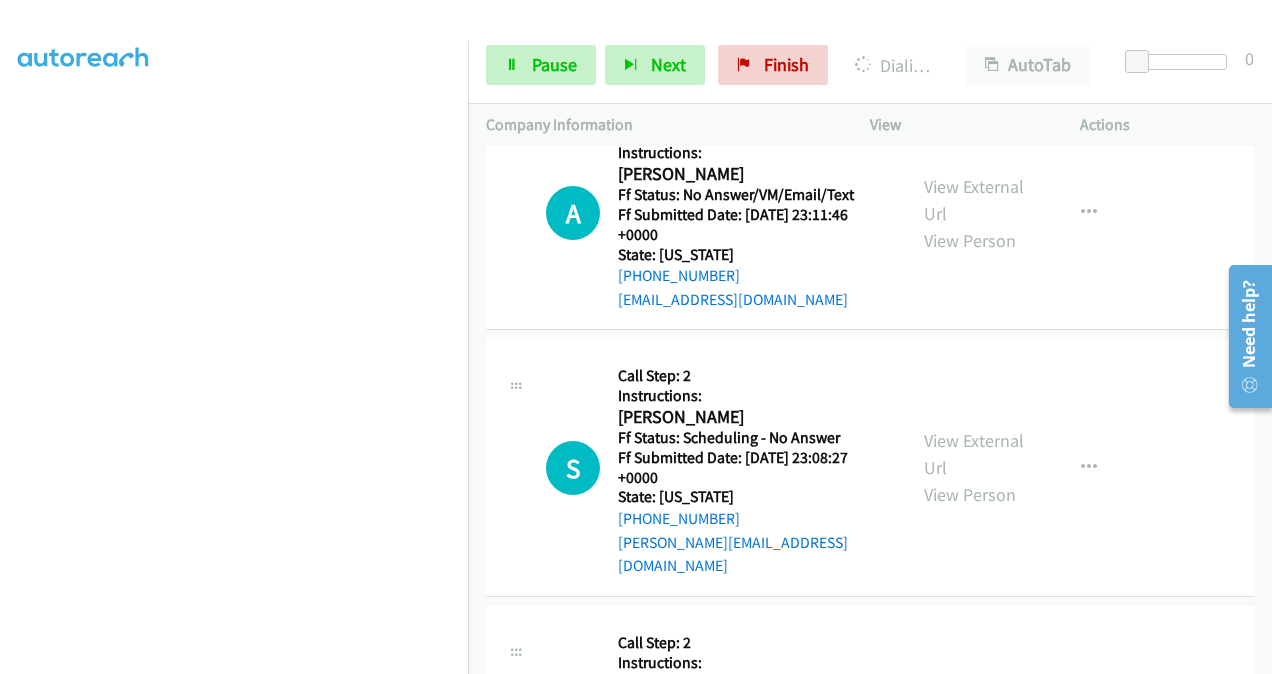 scroll, scrollTop: 5376, scrollLeft: 0, axis: vertical 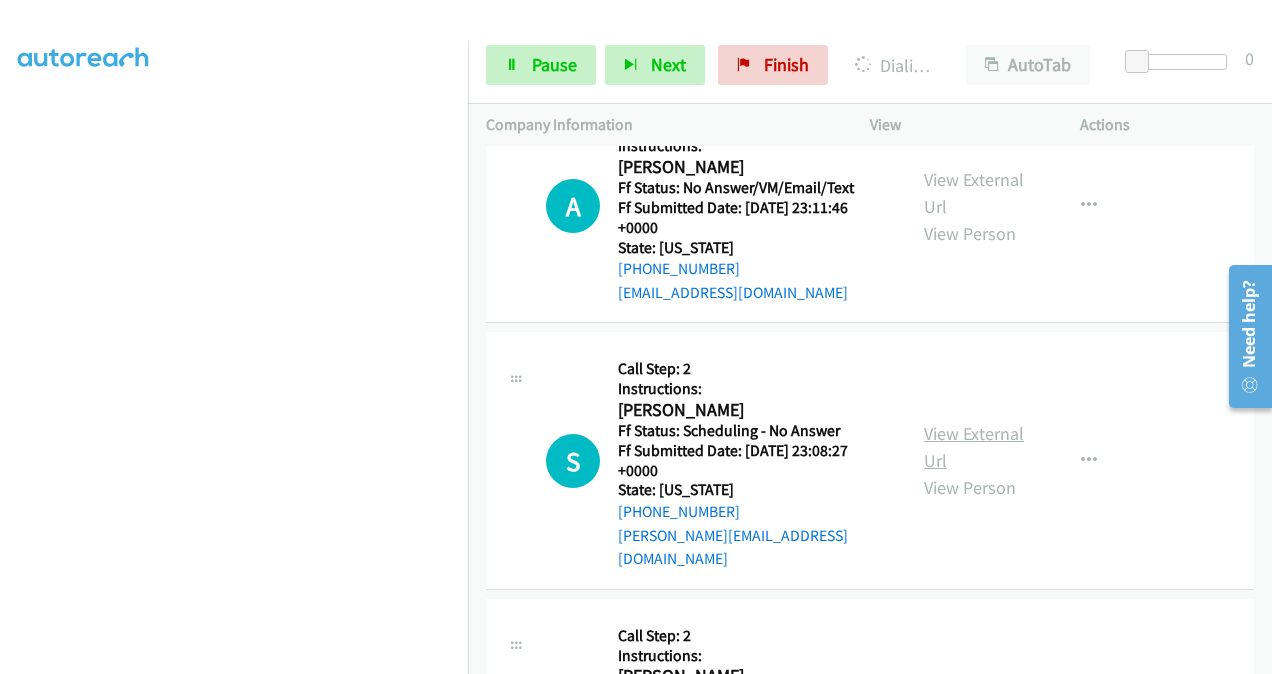 click on "View External Url" at bounding box center [974, 447] 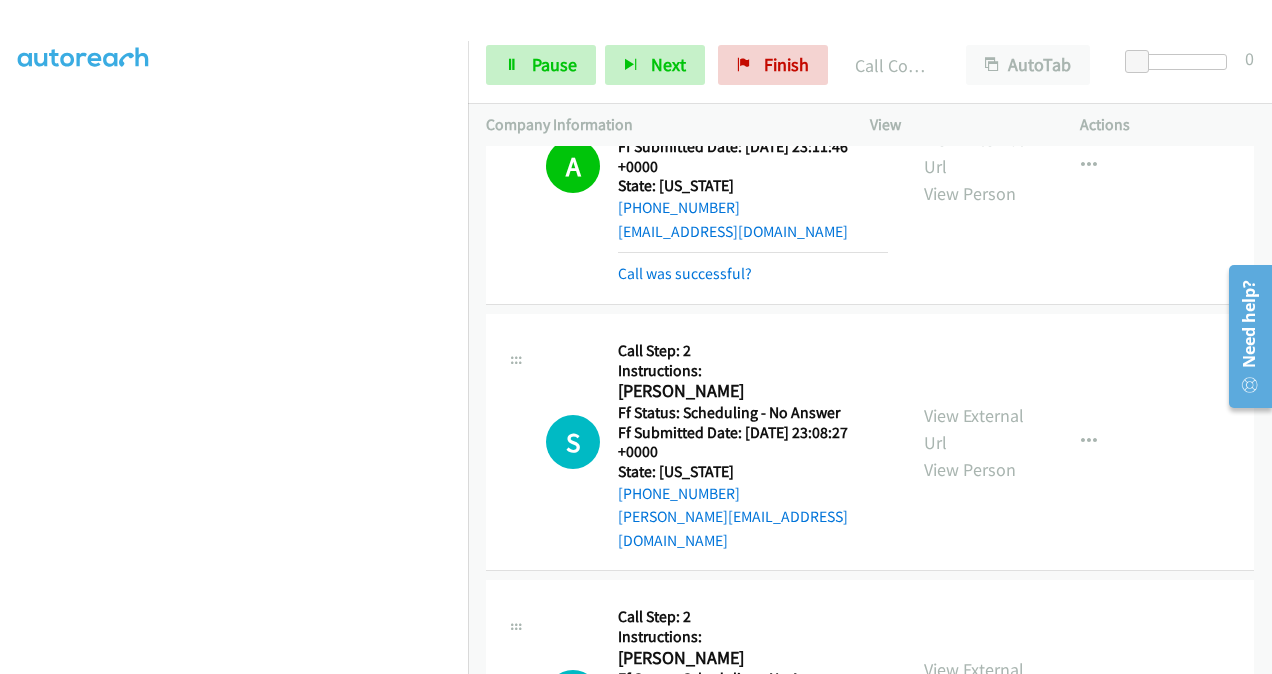 scroll, scrollTop: 5596, scrollLeft: 0, axis: vertical 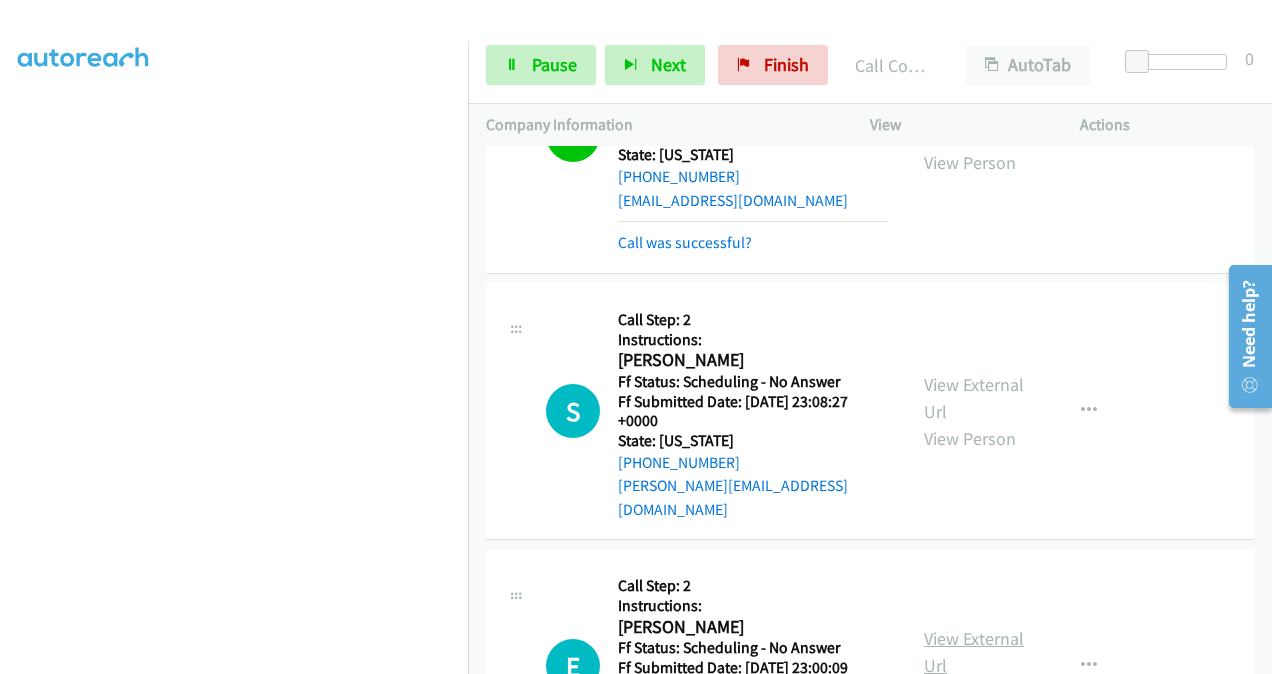 click on "View External Url" at bounding box center [974, 652] 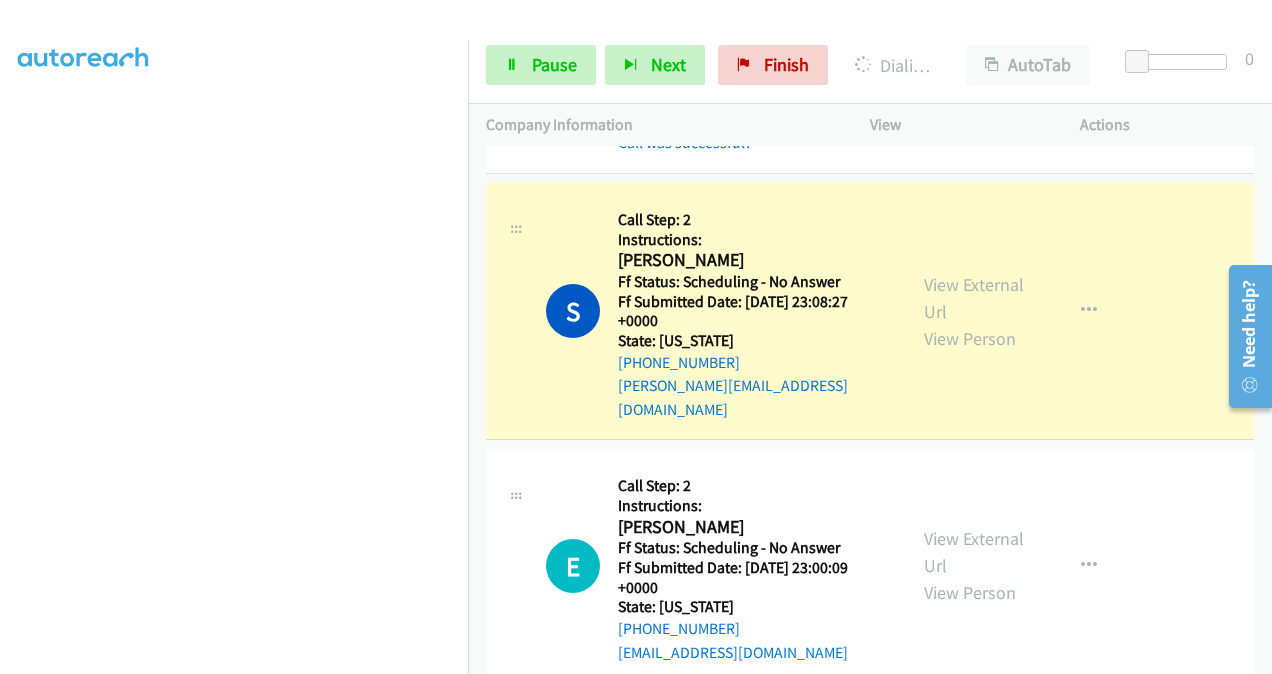 scroll, scrollTop: 5996, scrollLeft: 0, axis: vertical 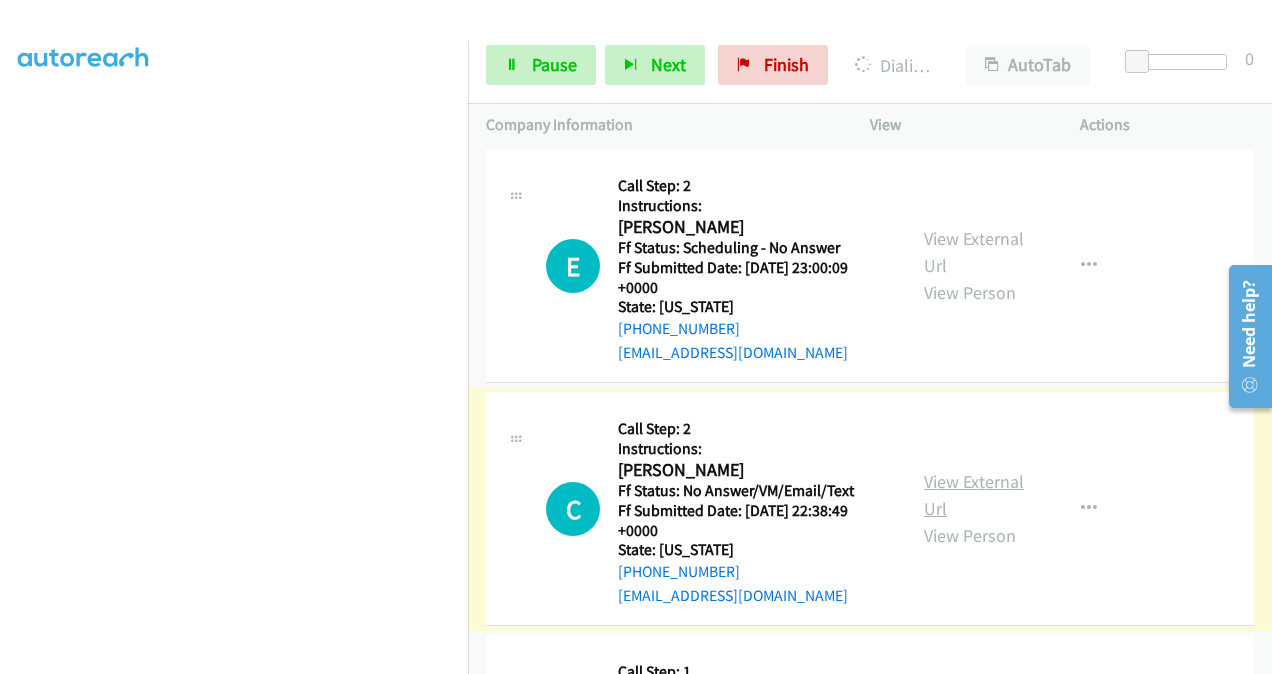 click on "View External Url" at bounding box center (974, 495) 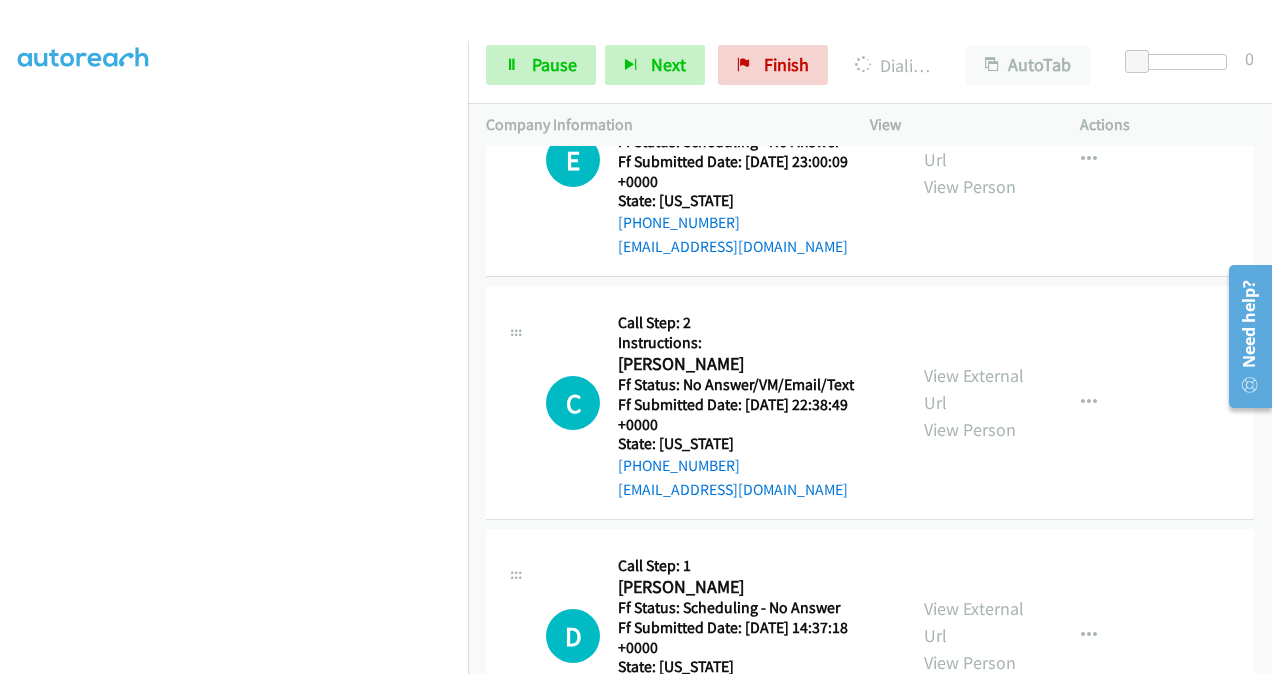 scroll, scrollTop: 6196, scrollLeft: 0, axis: vertical 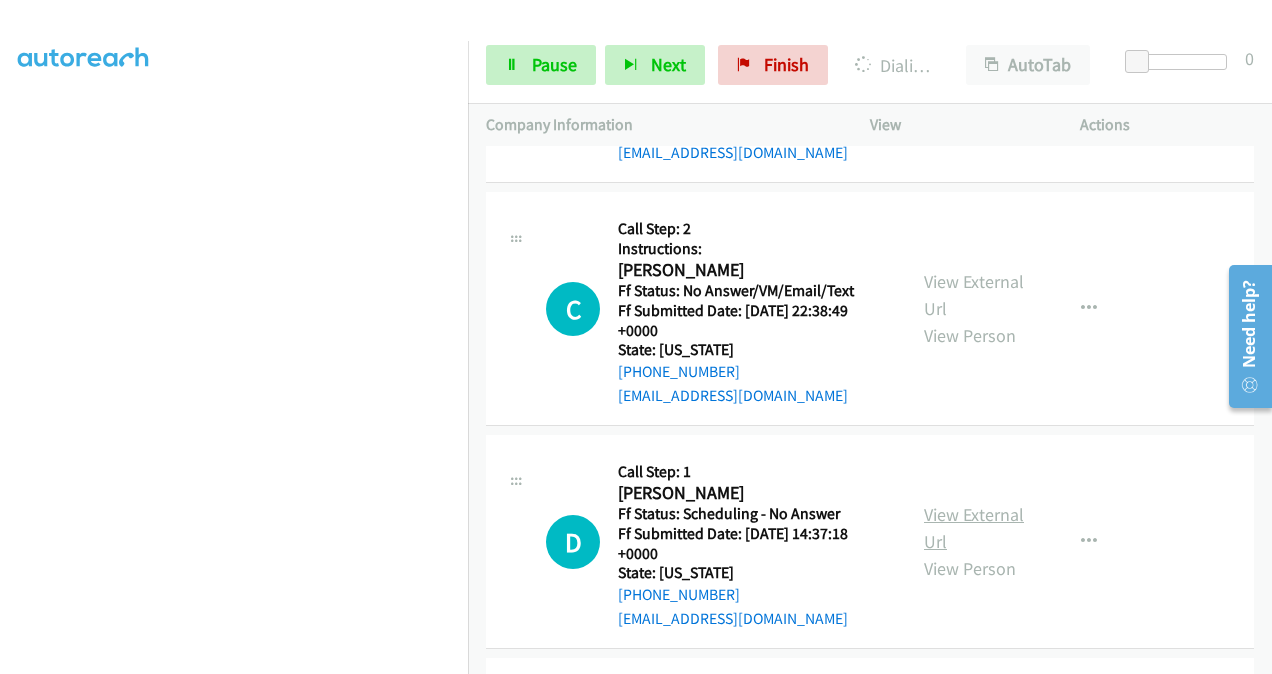 click on "View External Url" at bounding box center (974, 528) 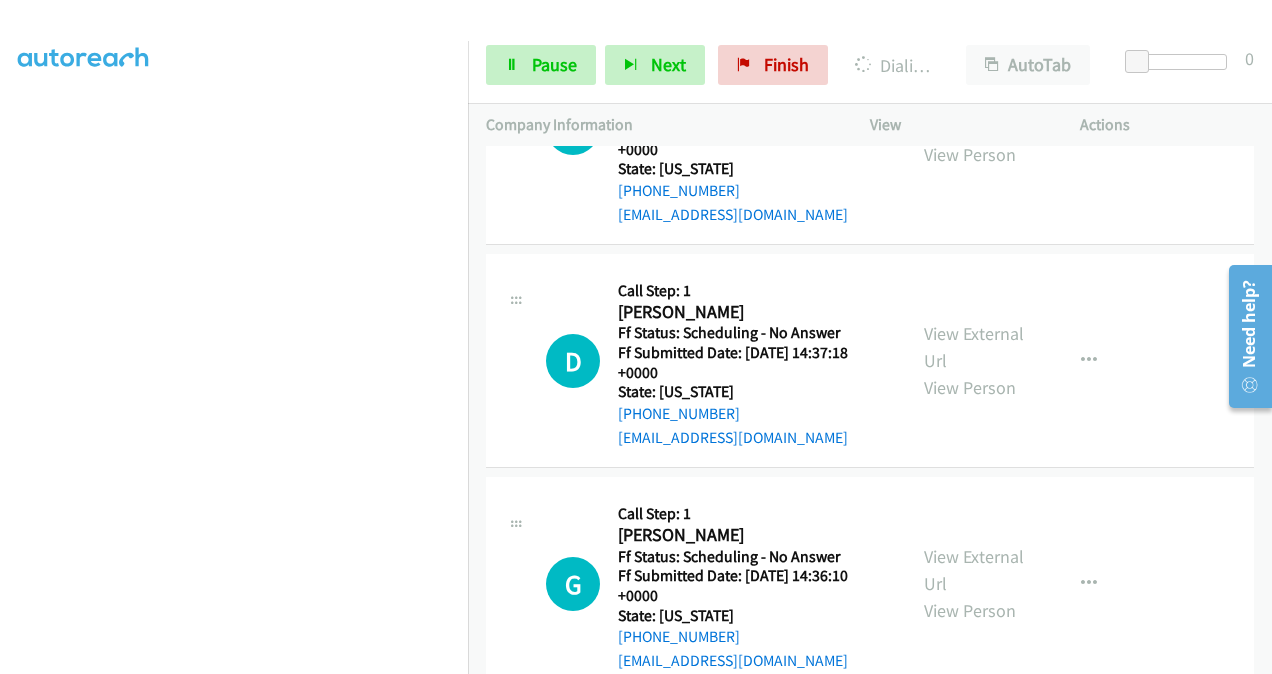 scroll, scrollTop: 6396, scrollLeft: 0, axis: vertical 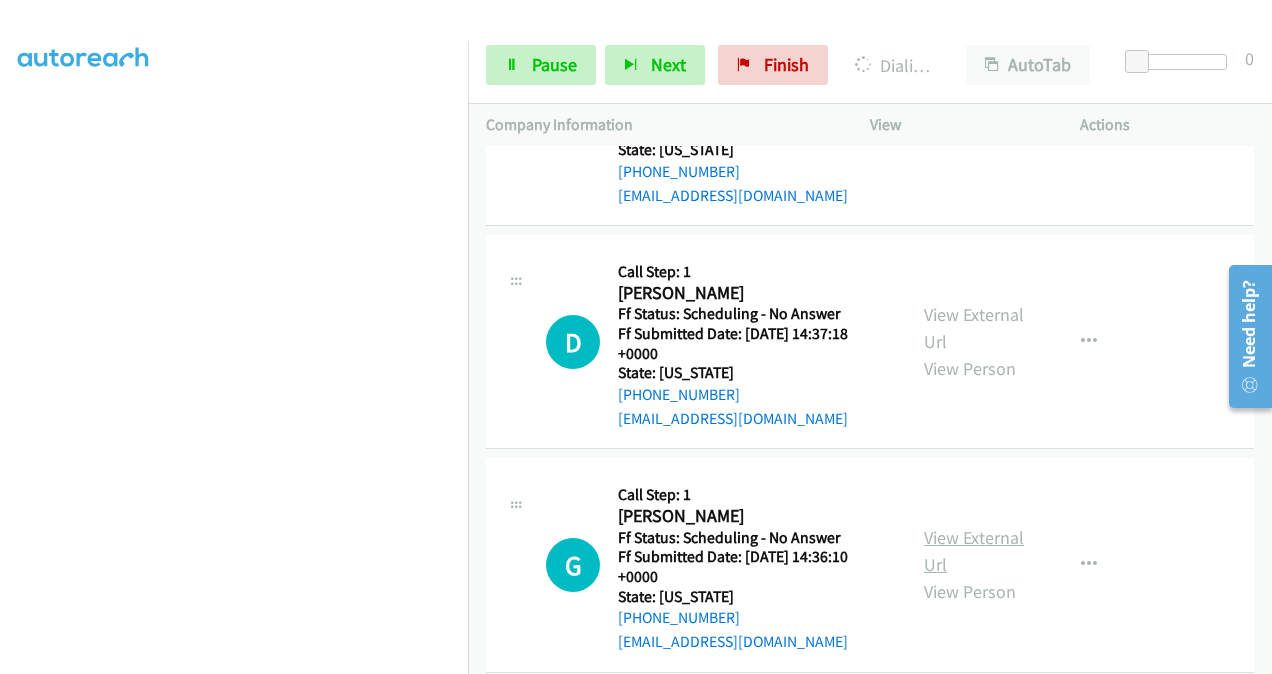 click on "View External Url" at bounding box center [974, 551] 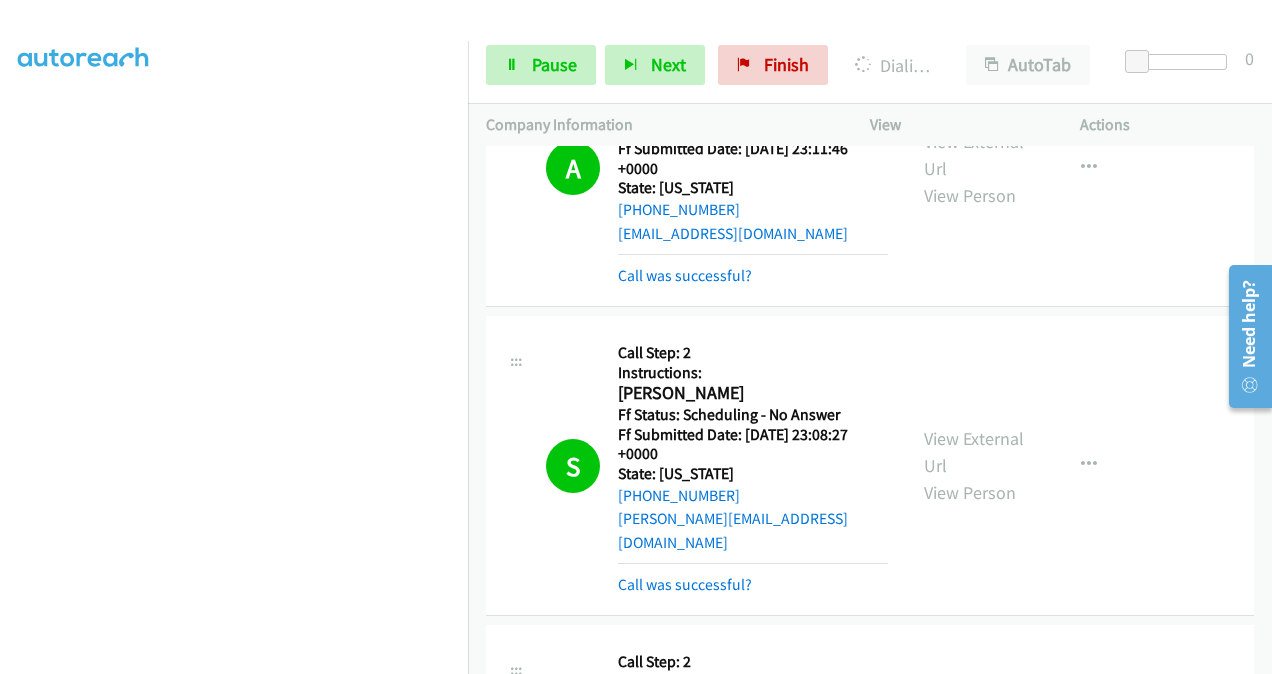 scroll, scrollTop: 5796, scrollLeft: 0, axis: vertical 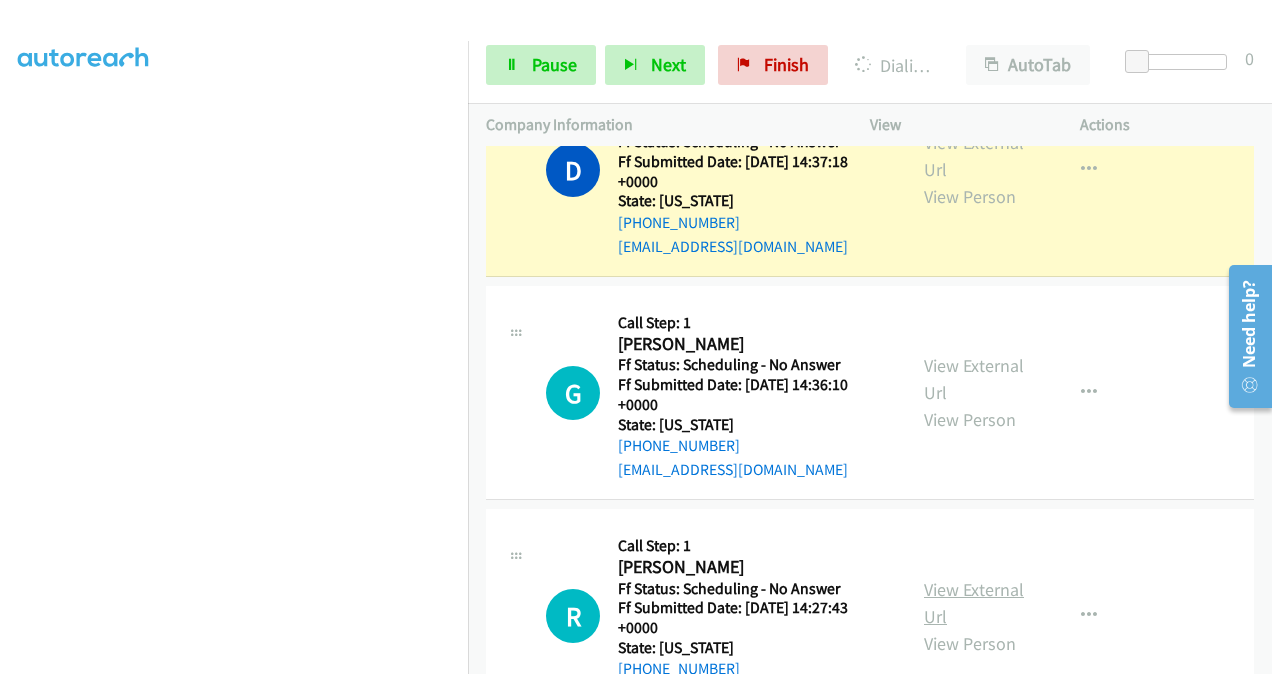 click on "View External Url" at bounding box center (974, 603) 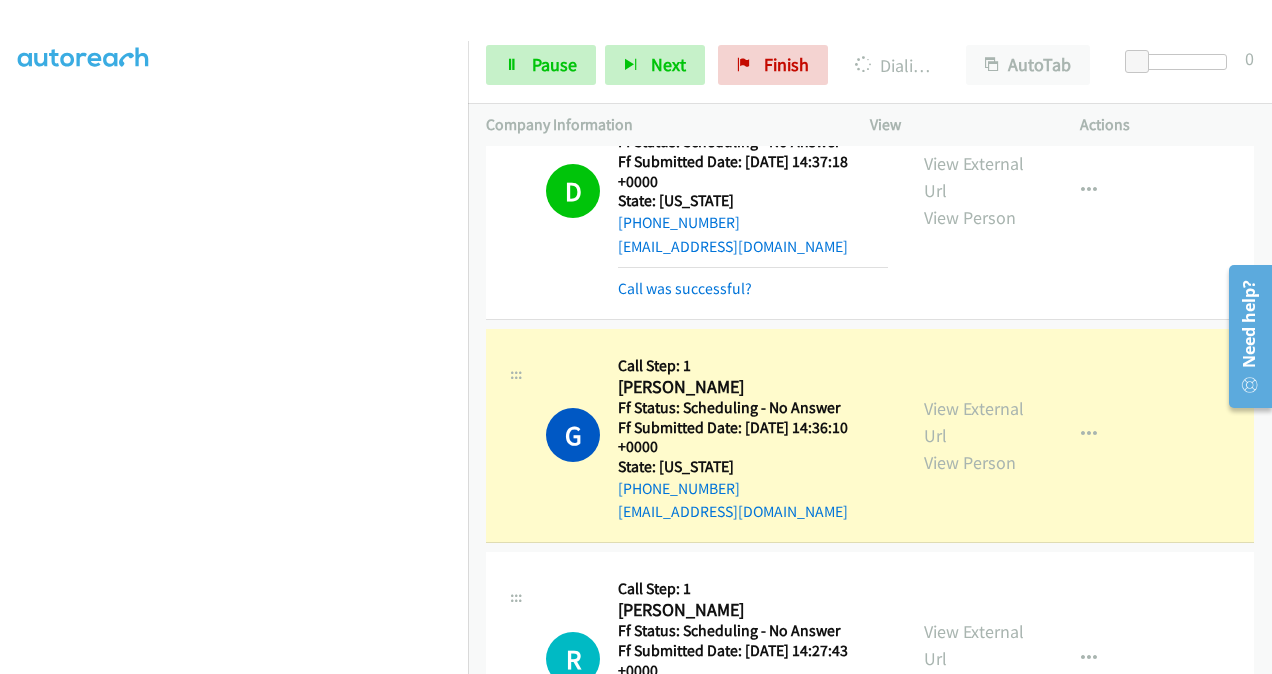 scroll, scrollTop: 6896, scrollLeft: 0, axis: vertical 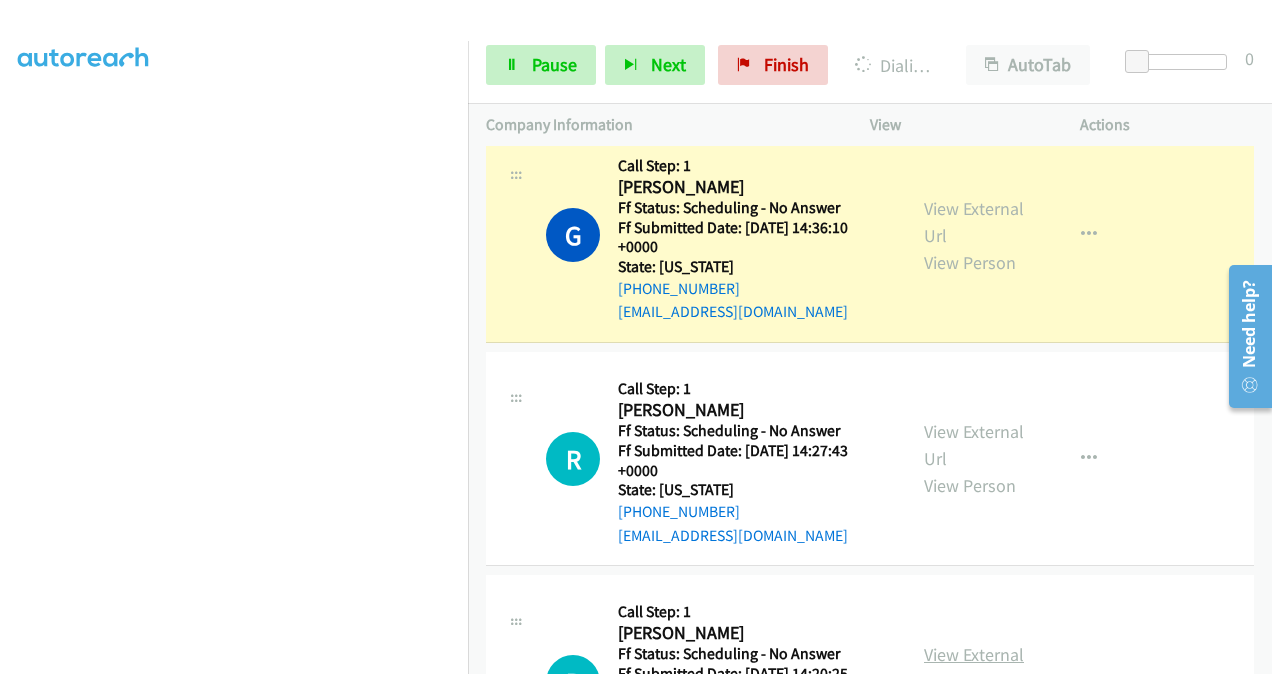 click on "View External Url" at bounding box center [974, 668] 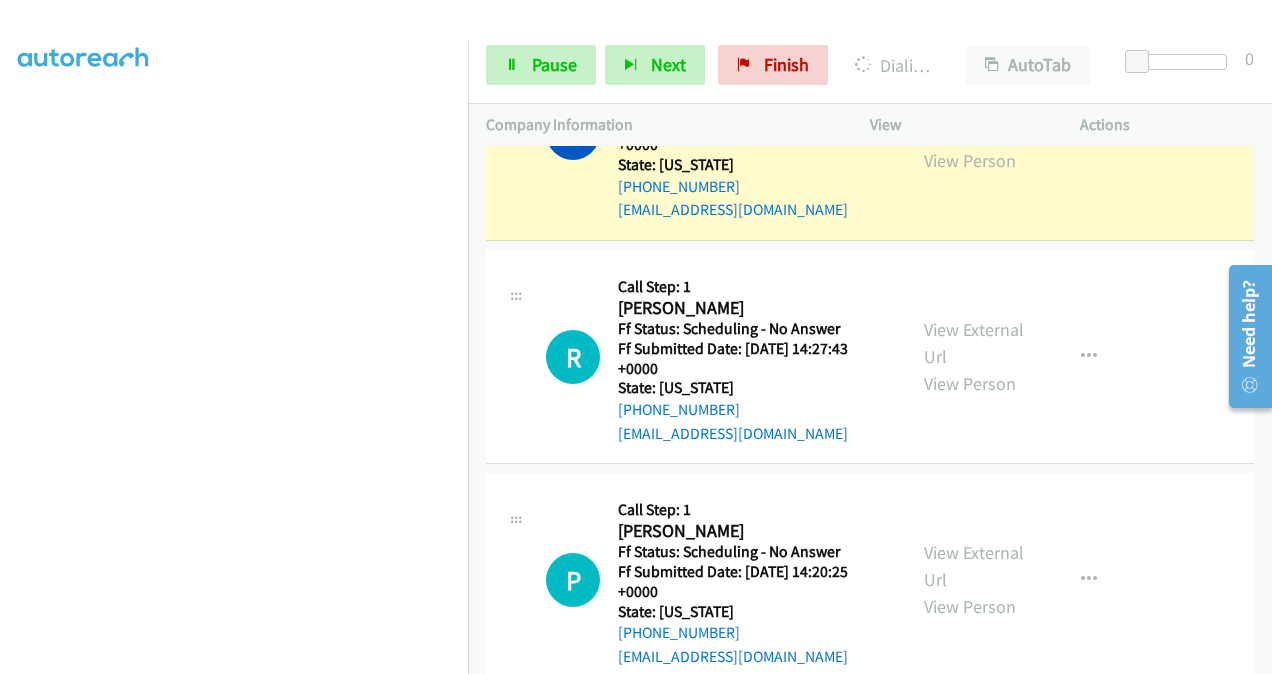 scroll, scrollTop: 7096, scrollLeft: 0, axis: vertical 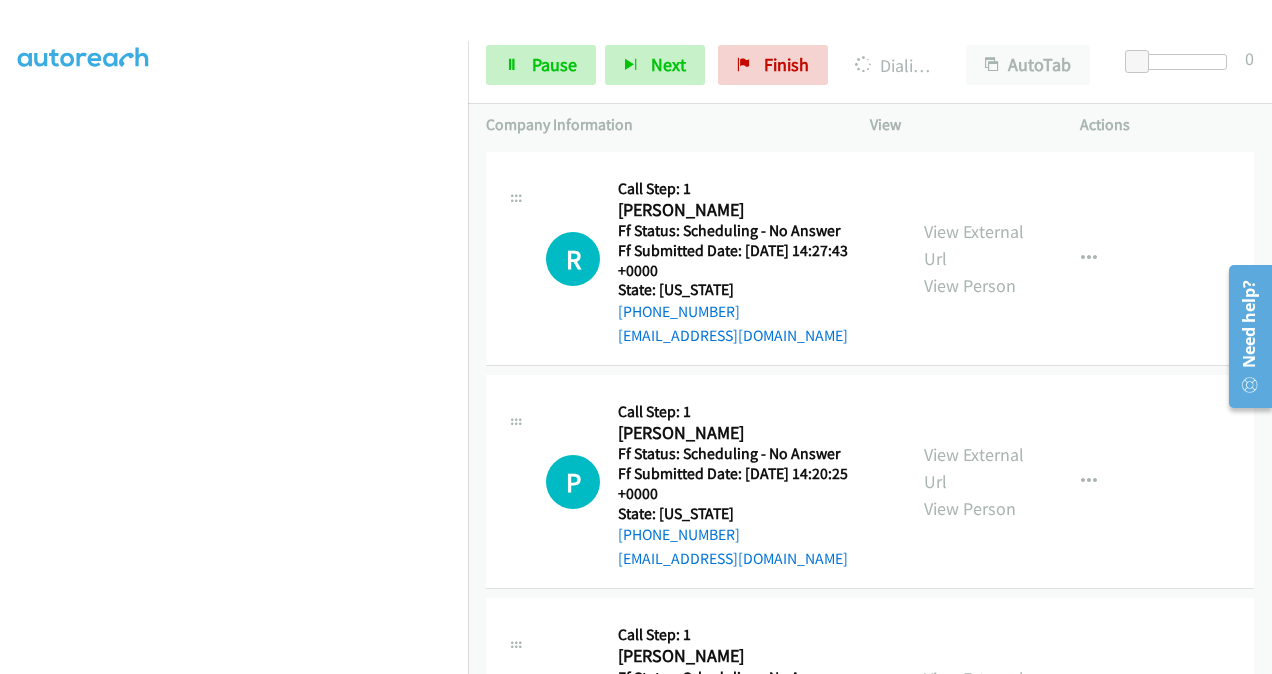 click on "View External Url" at bounding box center [974, 692] 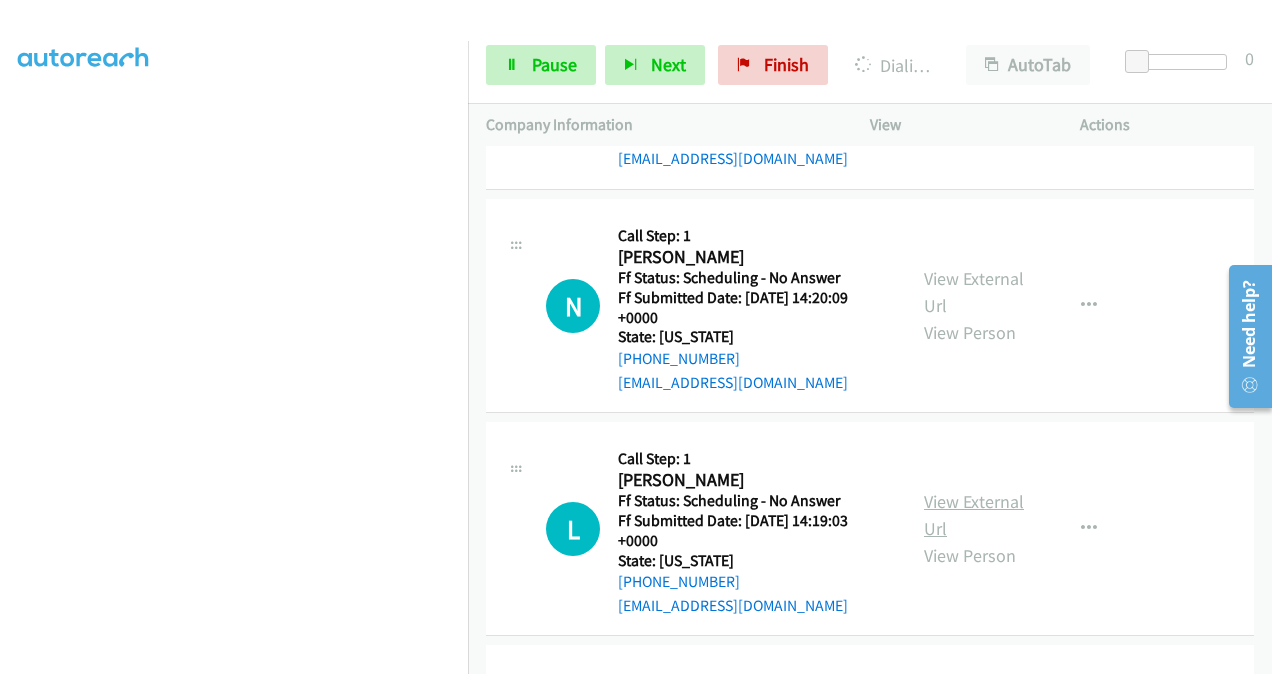 scroll, scrollTop: 7581, scrollLeft: 0, axis: vertical 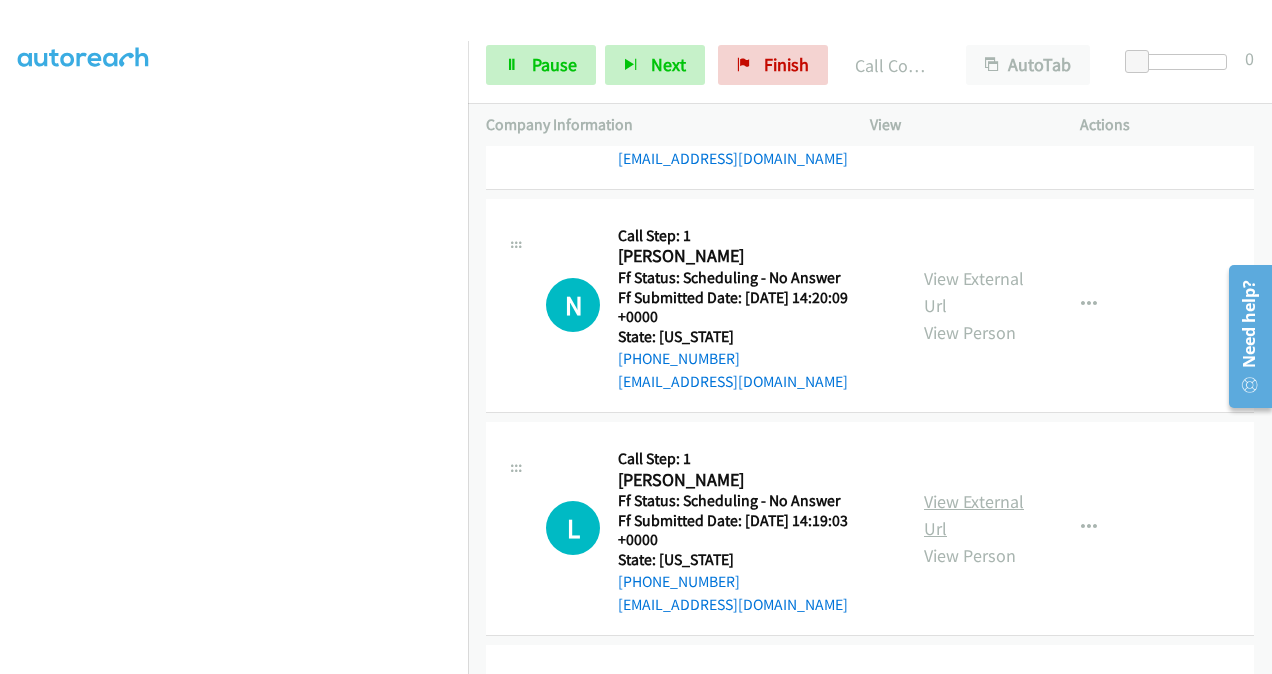 click on "View External Url" at bounding box center (974, 515) 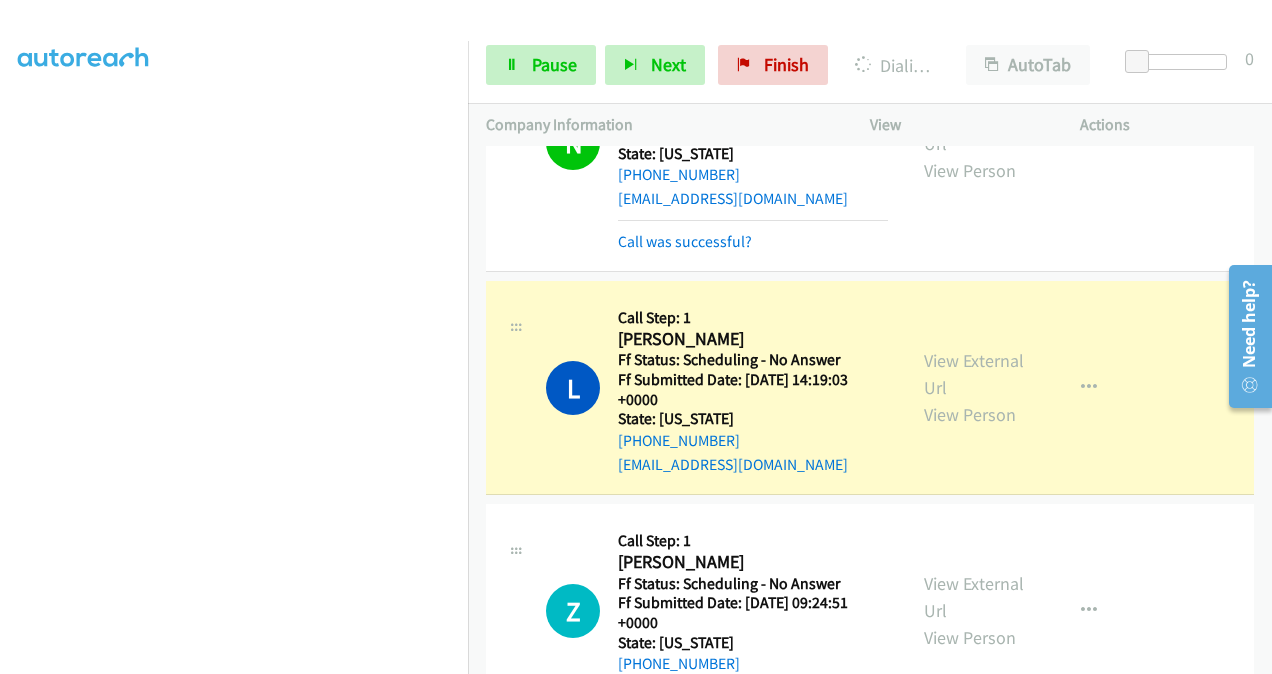 scroll, scrollTop: 7902, scrollLeft: 0, axis: vertical 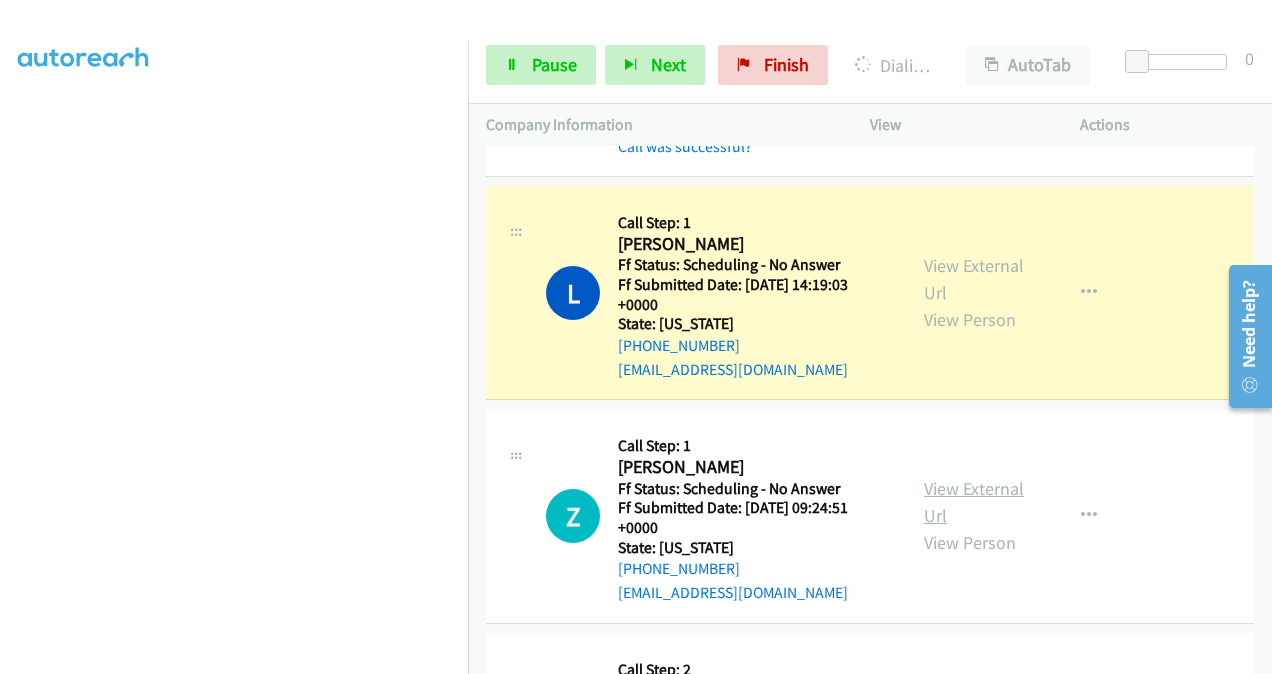 click on "View External Url" at bounding box center [974, 502] 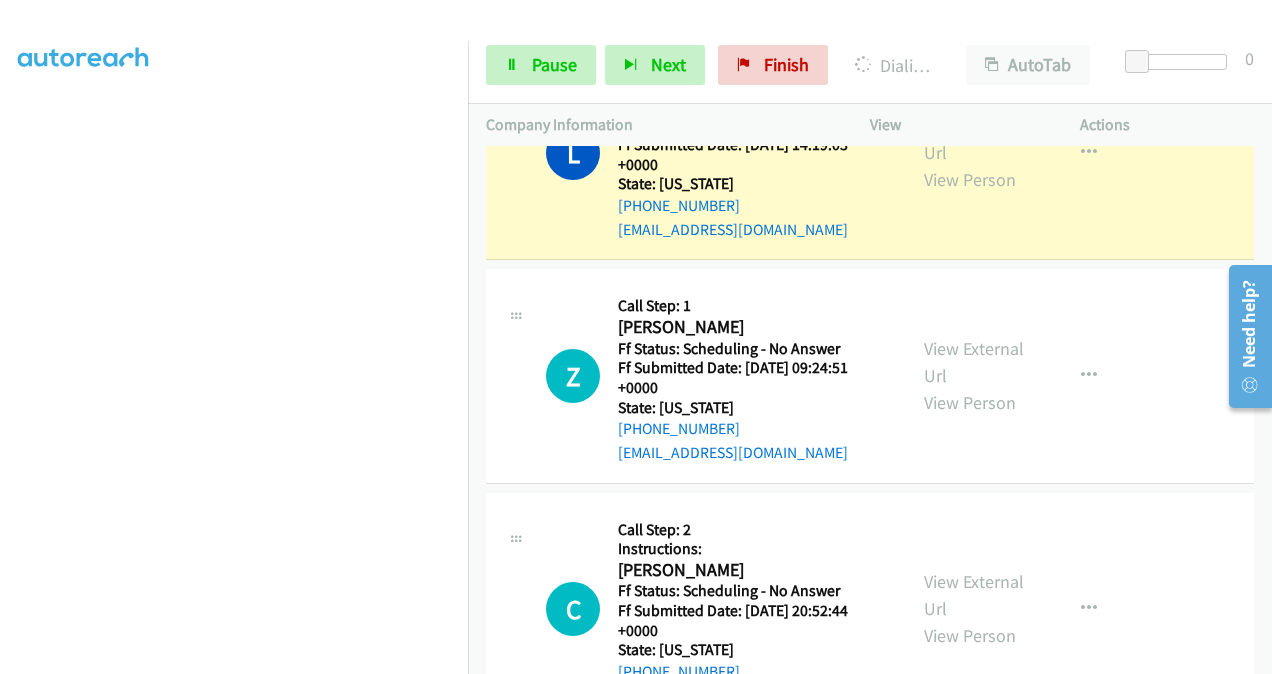 scroll, scrollTop: 8102, scrollLeft: 0, axis: vertical 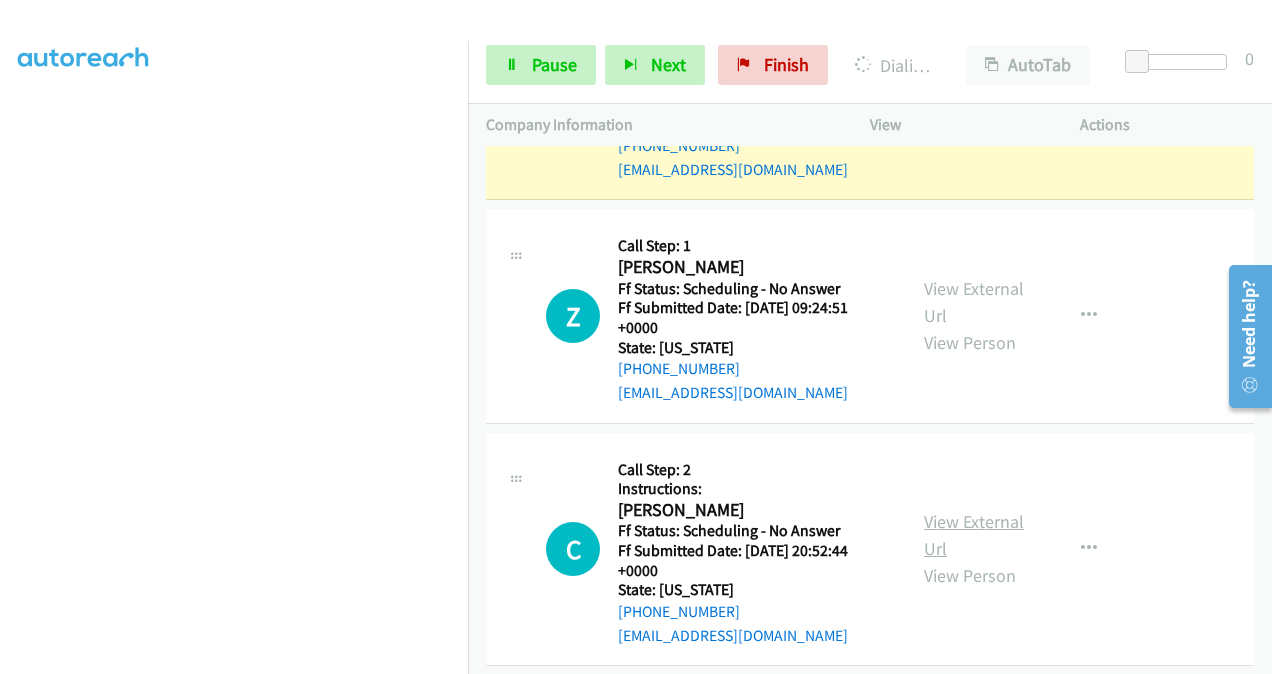 click on "View External Url" at bounding box center [974, 535] 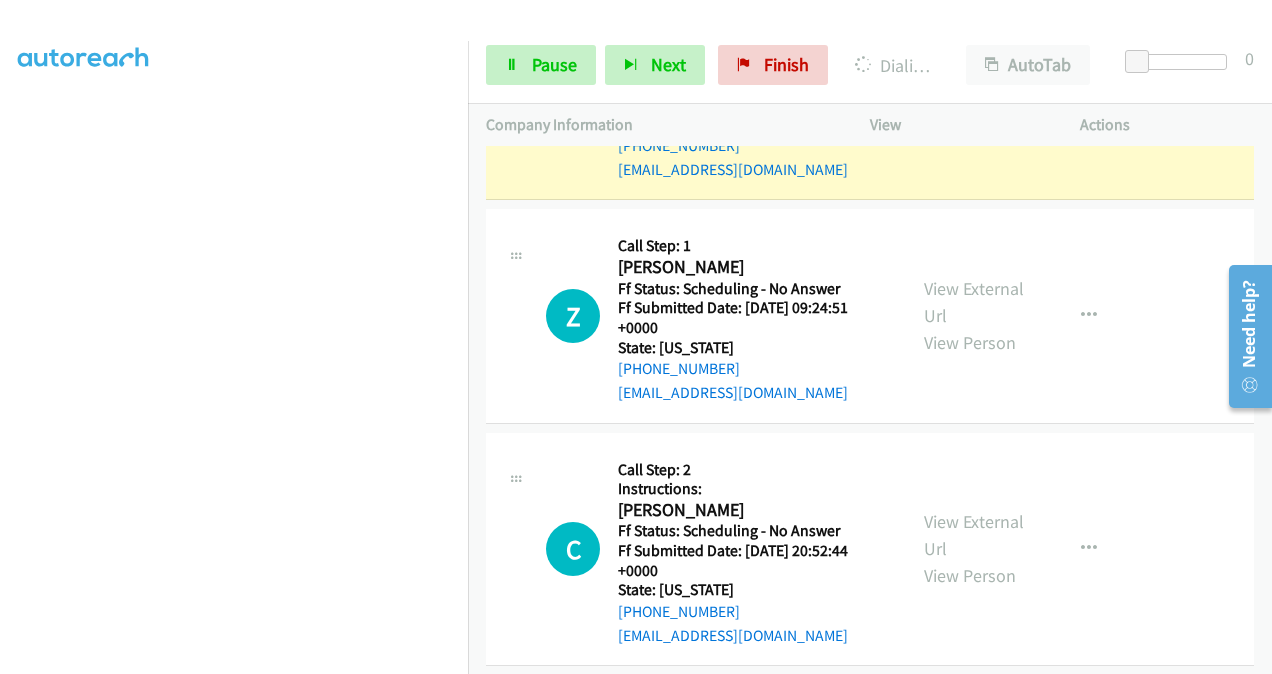 scroll, scrollTop: 8502, scrollLeft: 0, axis: vertical 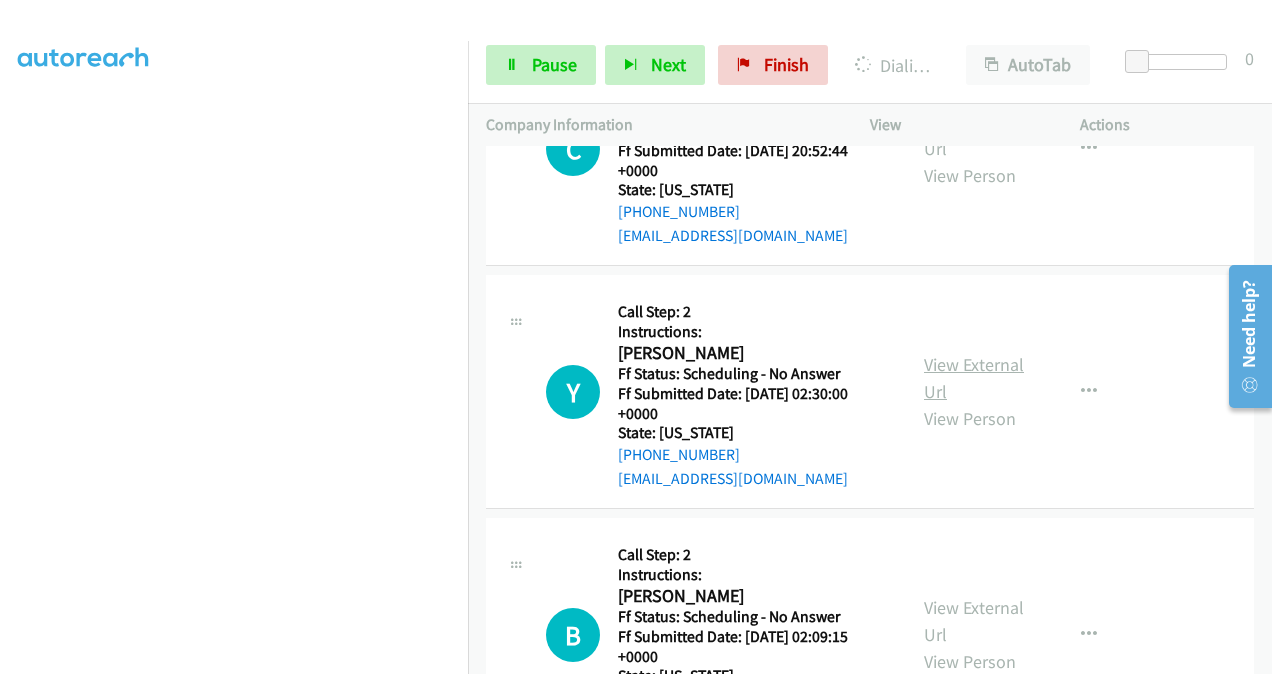 click on "View External Url" at bounding box center (974, 378) 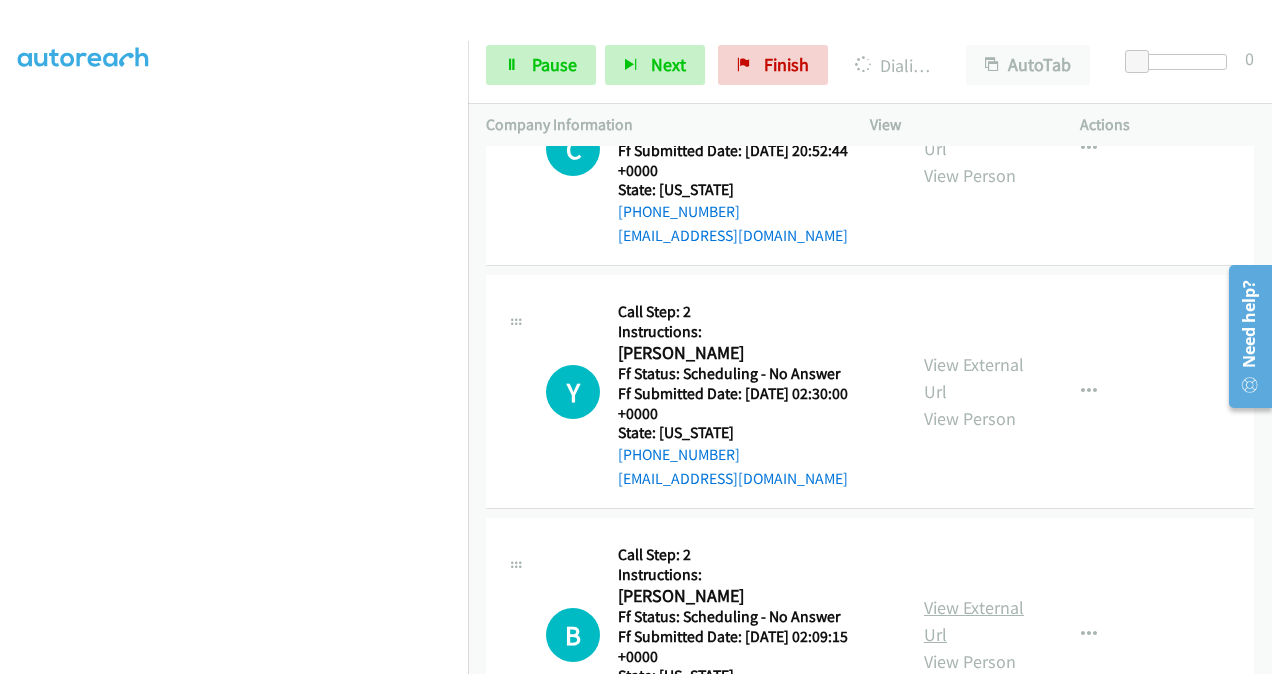 click on "View External Url" at bounding box center [974, 621] 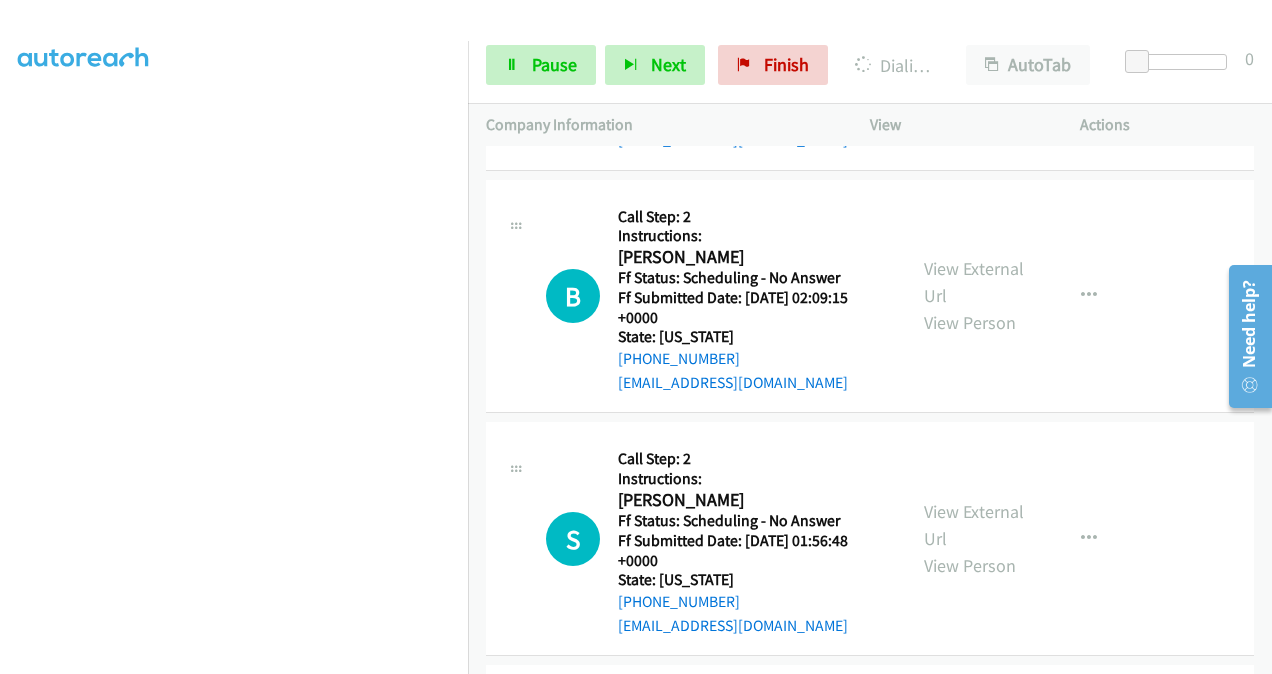scroll, scrollTop: 8944, scrollLeft: 0, axis: vertical 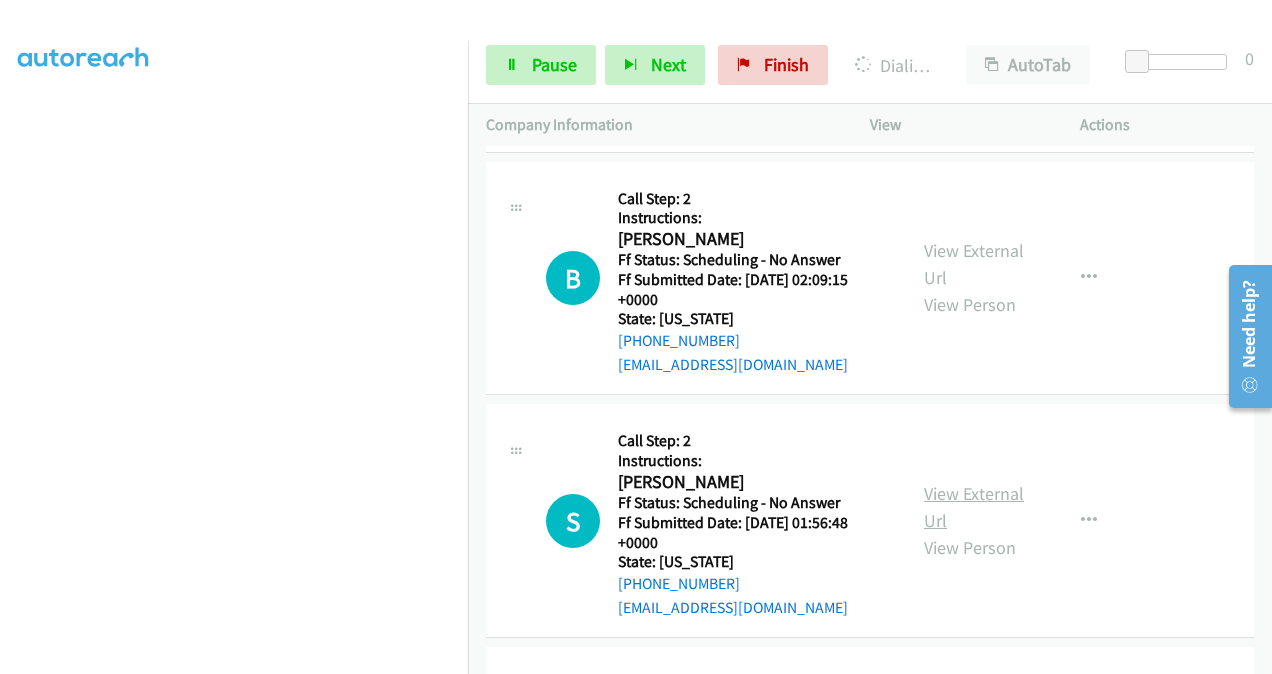 click on "View External Url" at bounding box center (974, 507) 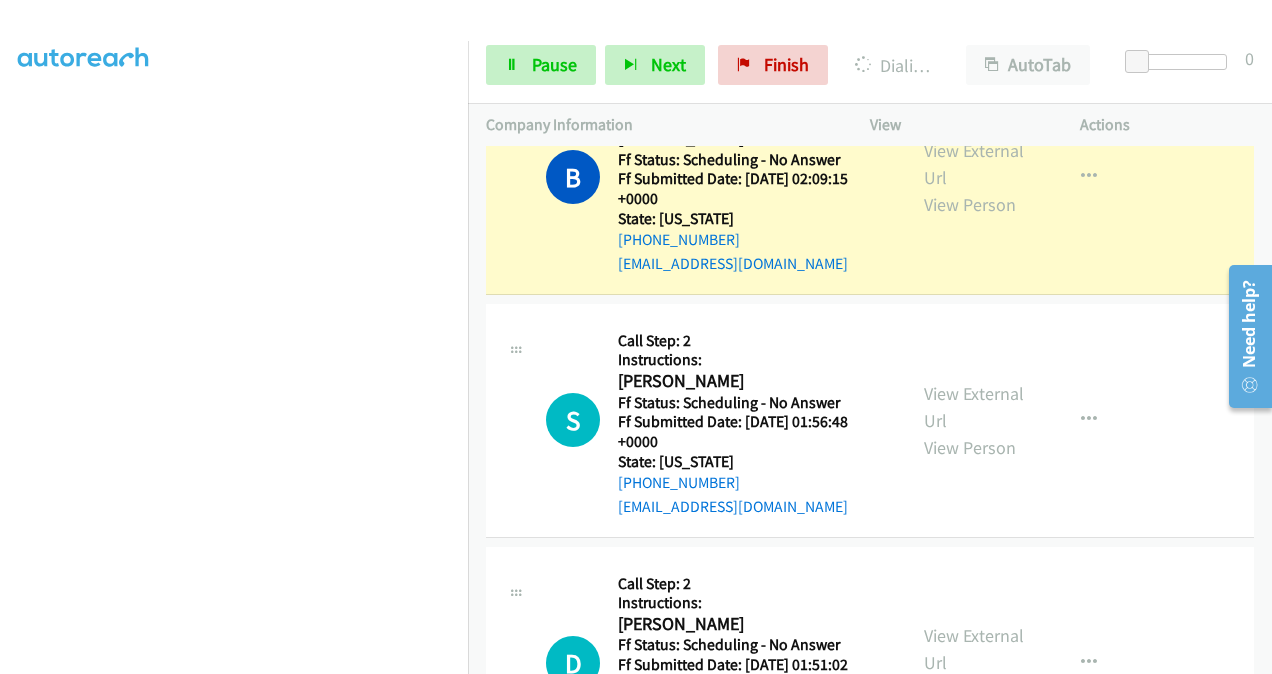 scroll, scrollTop: 9229, scrollLeft: 0, axis: vertical 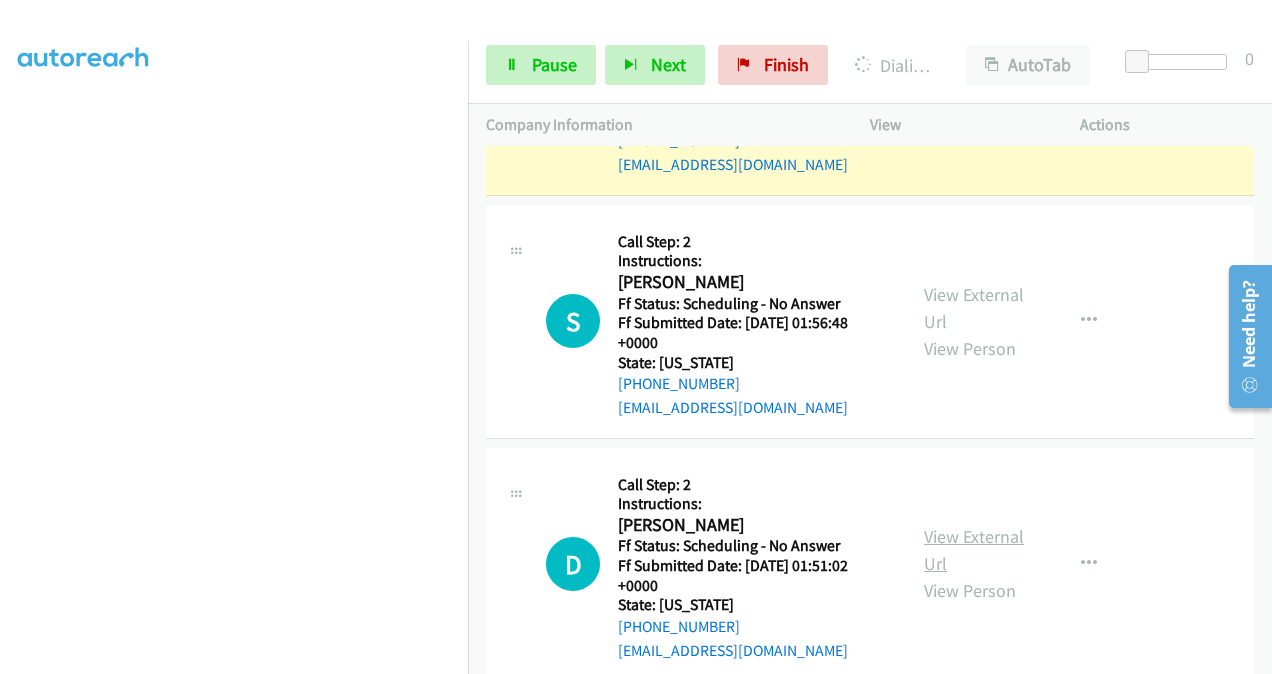 click on "View External Url" at bounding box center [974, 550] 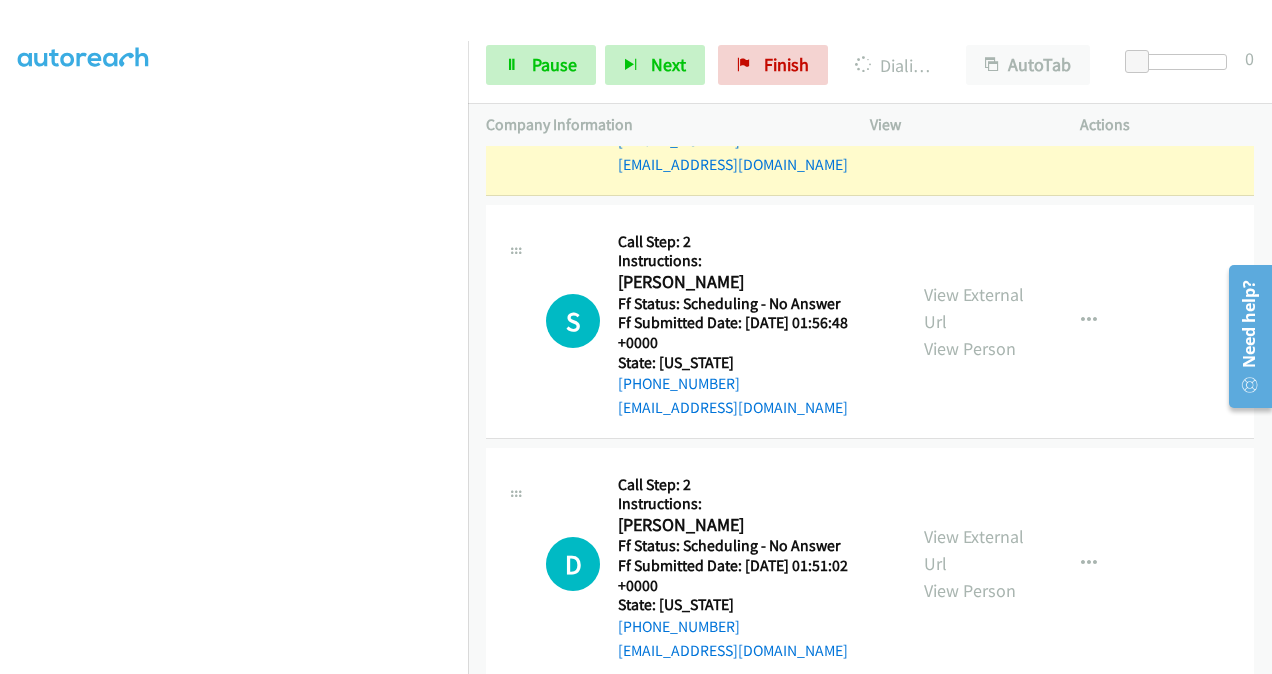 scroll, scrollTop: 9529, scrollLeft: 0, axis: vertical 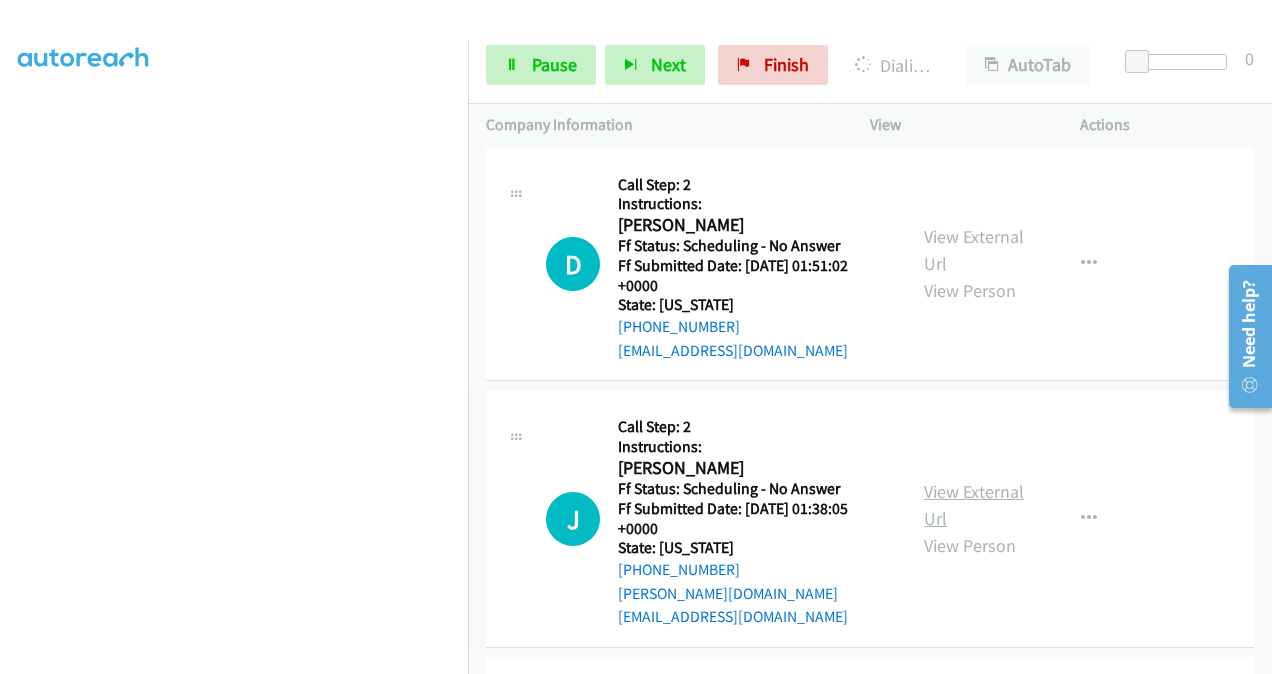 click on "View External Url" at bounding box center (974, 505) 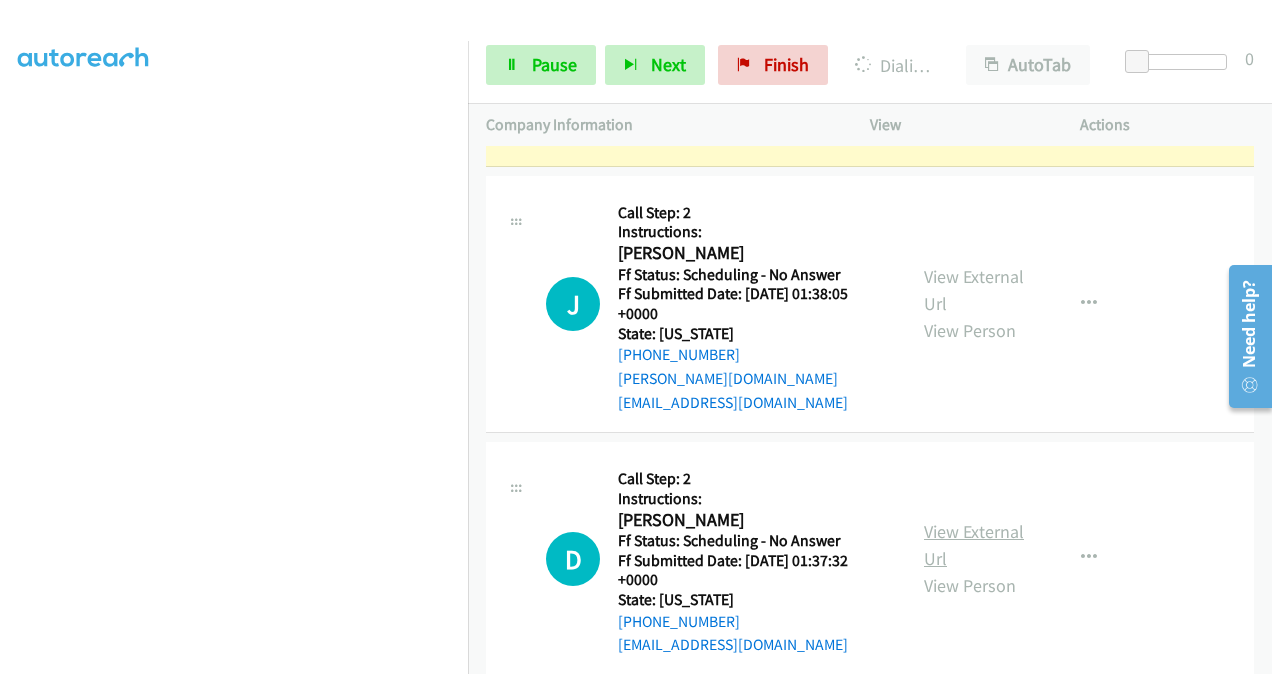 scroll, scrollTop: 9872, scrollLeft: 0, axis: vertical 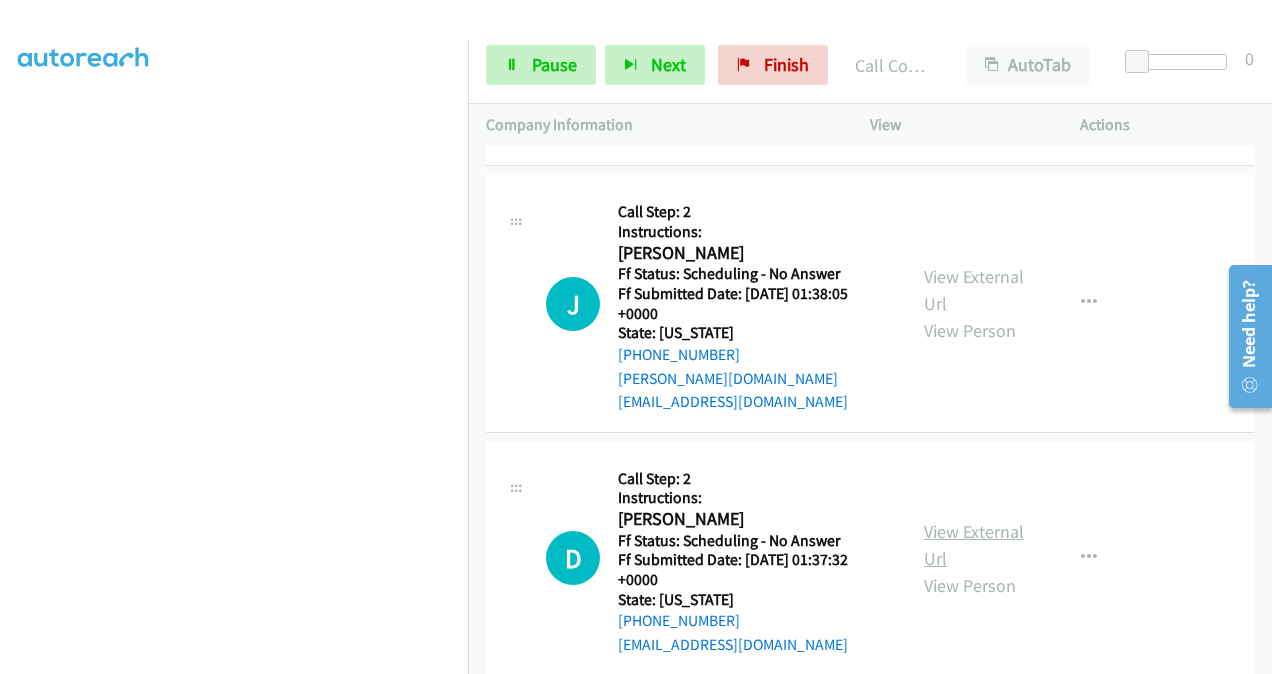 click on "View External Url" at bounding box center [974, 545] 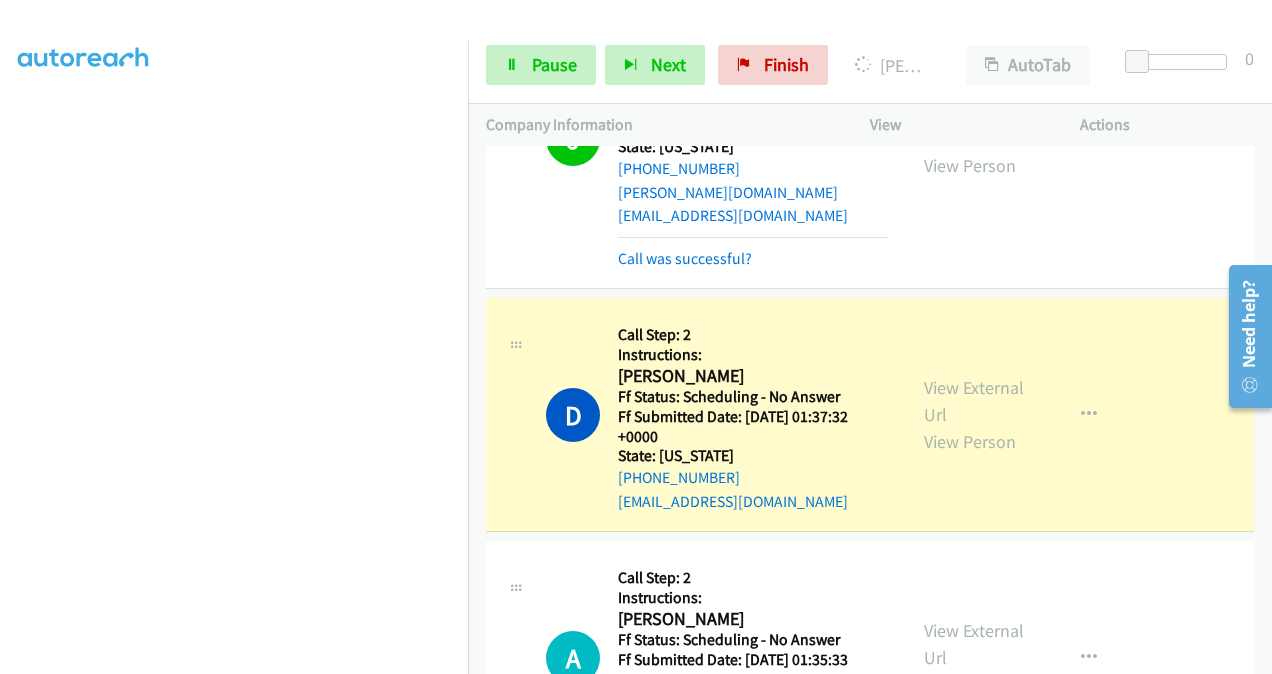 scroll, scrollTop: 10193, scrollLeft: 0, axis: vertical 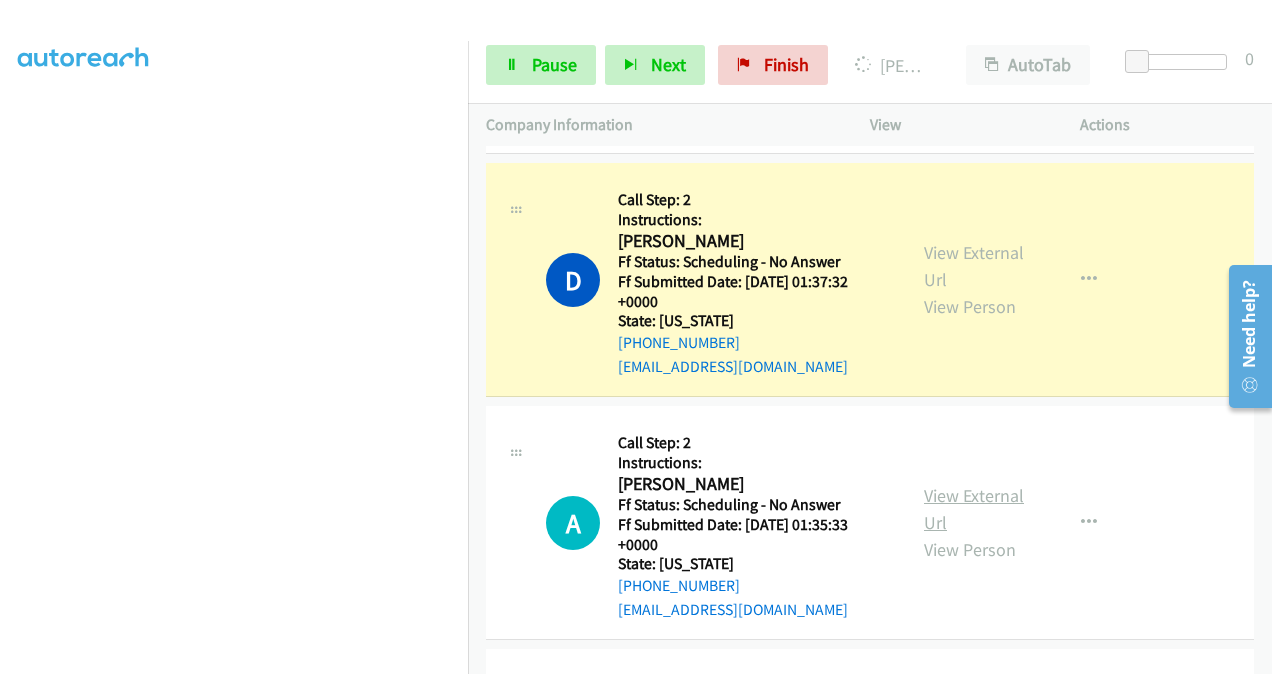 click on "View External Url" at bounding box center (974, 509) 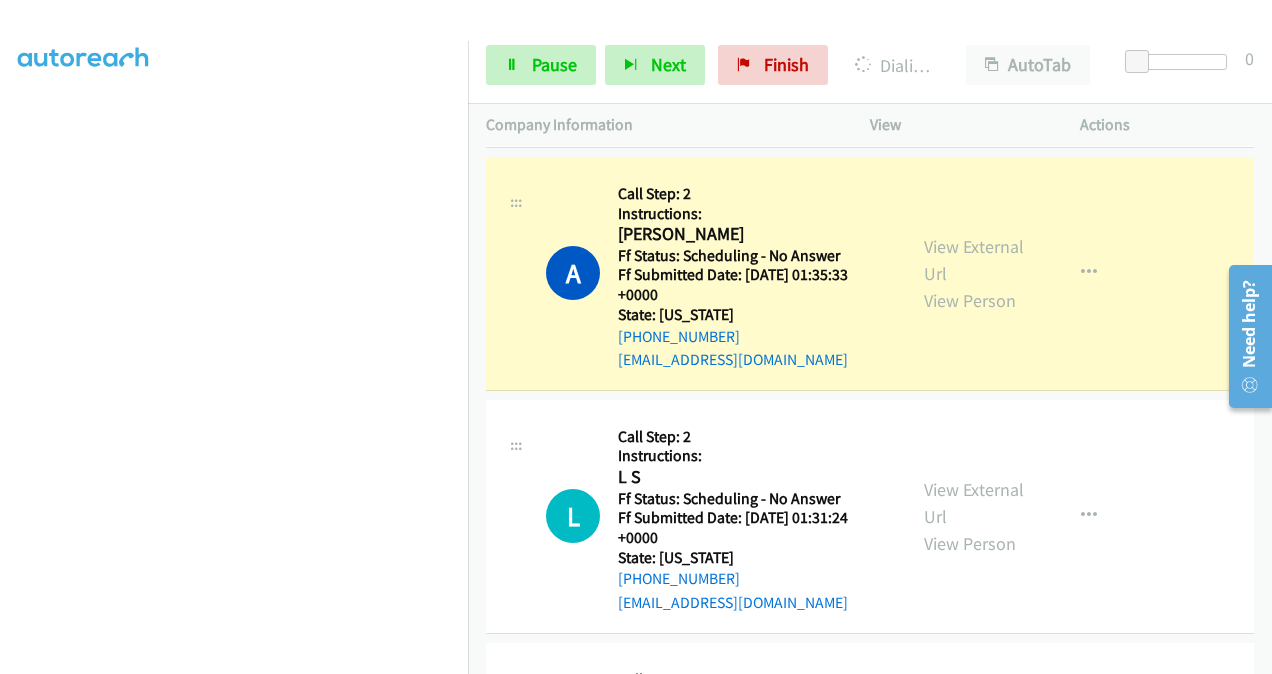 scroll, scrollTop: 10593, scrollLeft: 0, axis: vertical 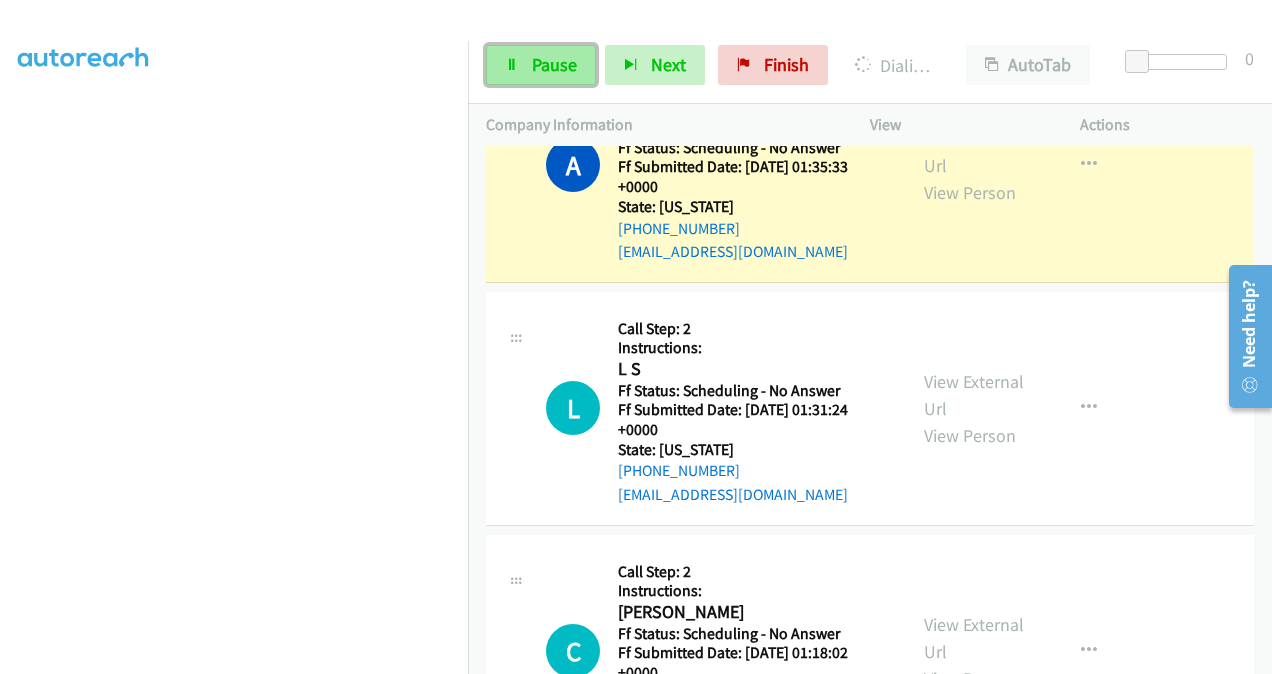 click on "Pause" at bounding box center (541, 65) 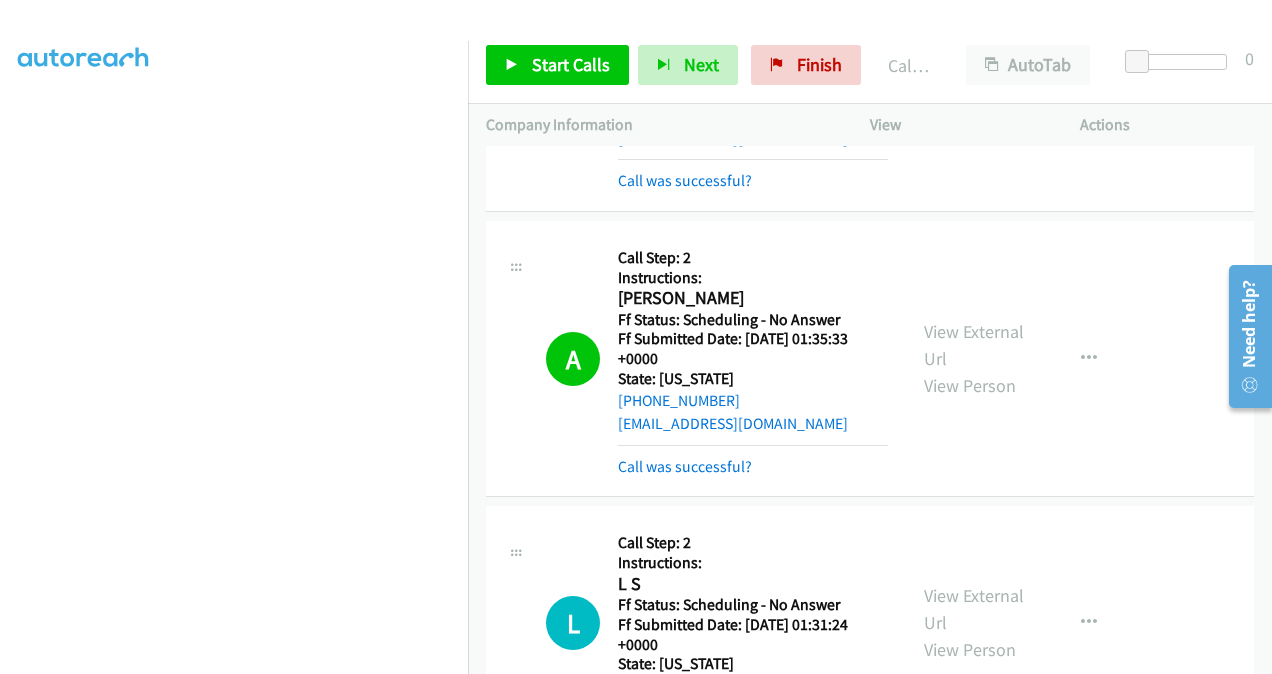 scroll, scrollTop: 10335, scrollLeft: 0, axis: vertical 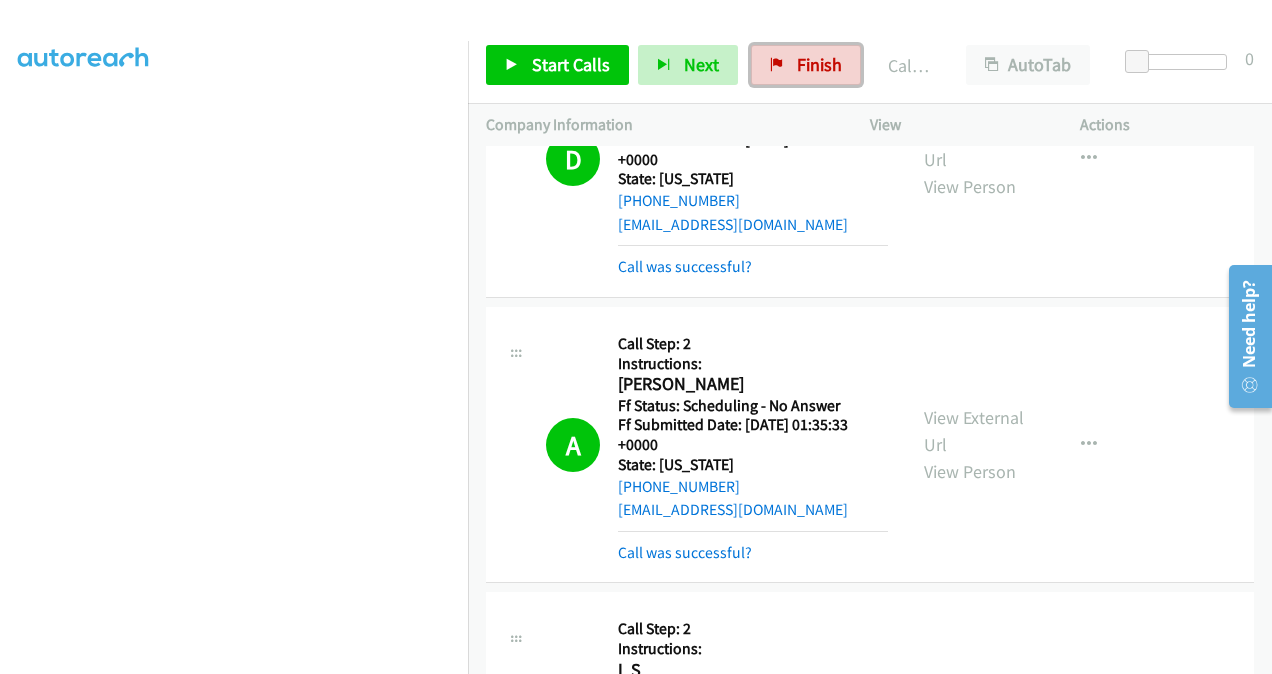 drag, startPoint x: 793, startPoint y: 60, endPoint x: 728, endPoint y: 98, distance: 75.29276 